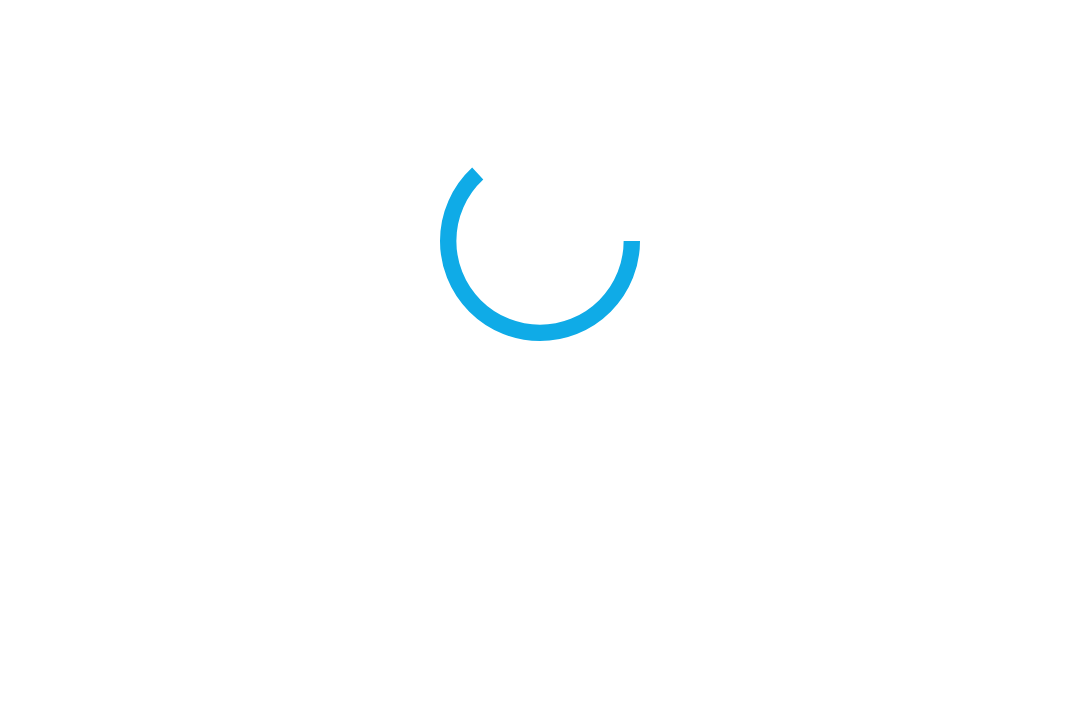 scroll, scrollTop: 0, scrollLeft: 0, axis: both 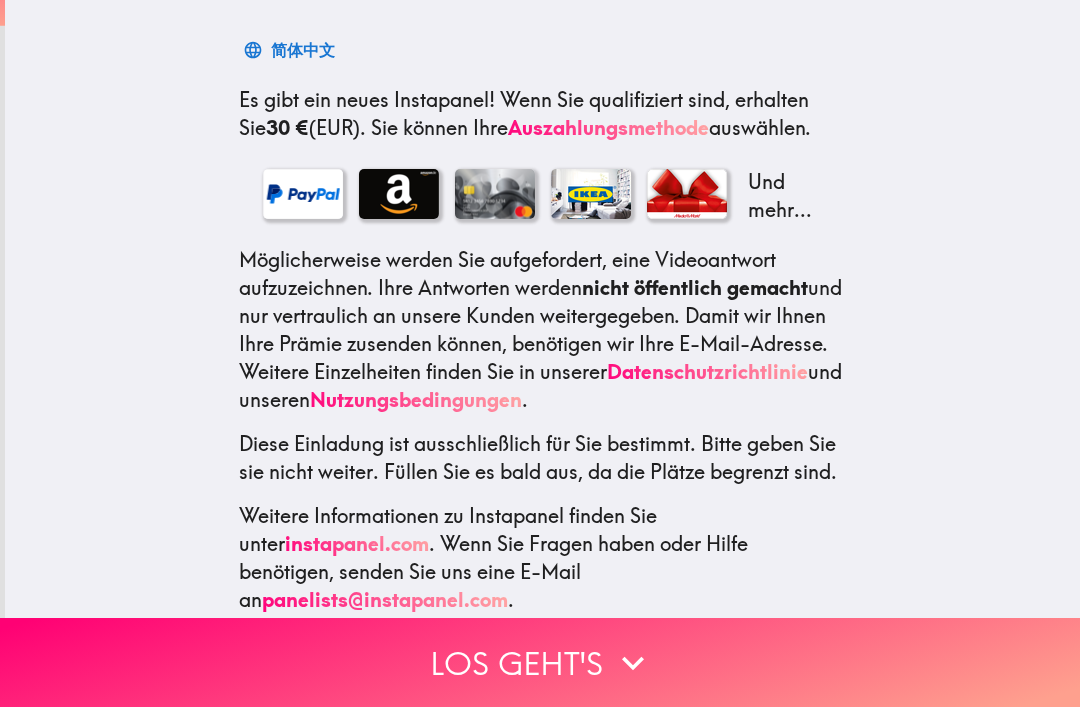 click on "Los geht's" at bounding box center (540, 662) 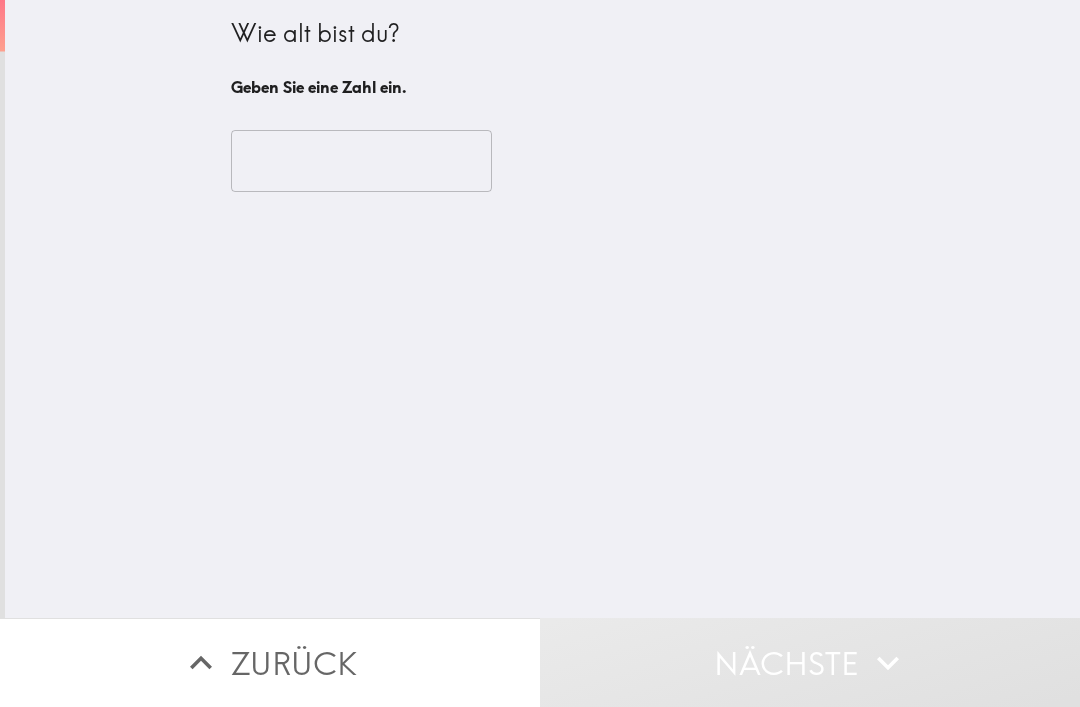 scroll, scrollTop: 0, scrollLeft: 0, axis: both 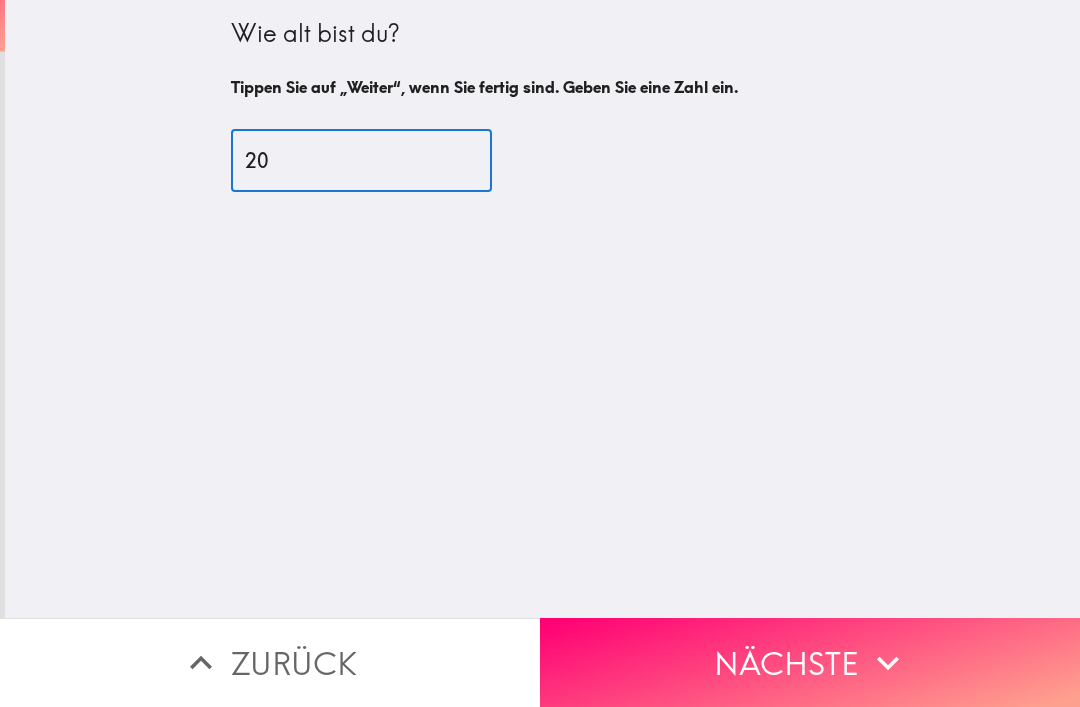 type on "20" 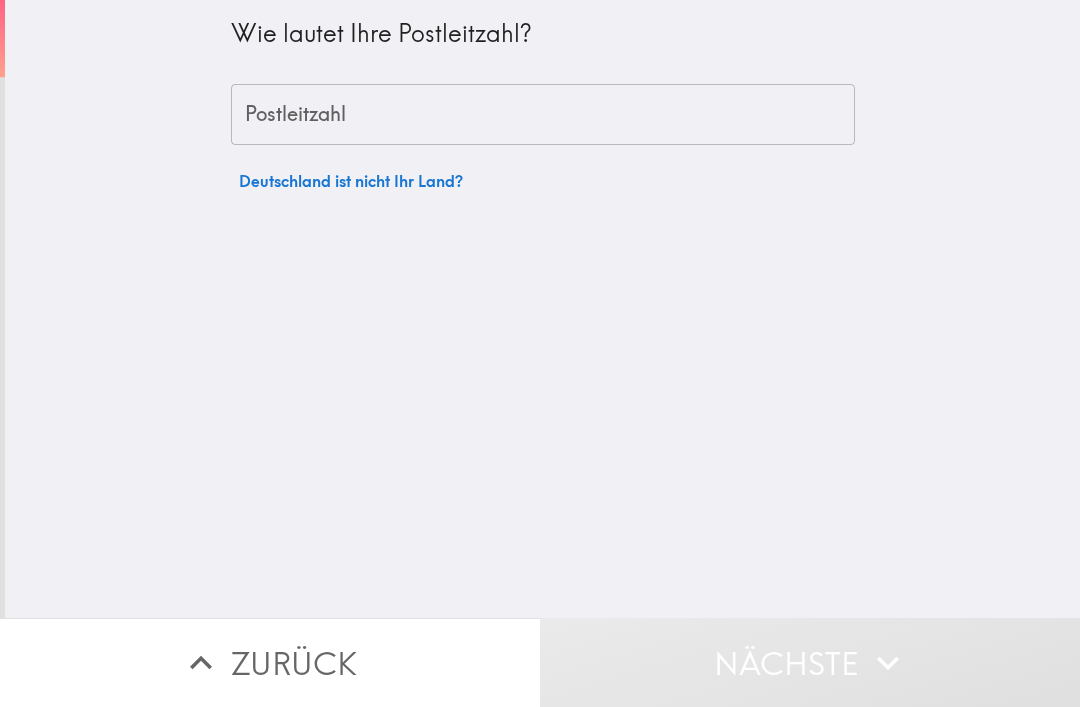 click on "Postleitzahl" at bounding box center [543, 115] 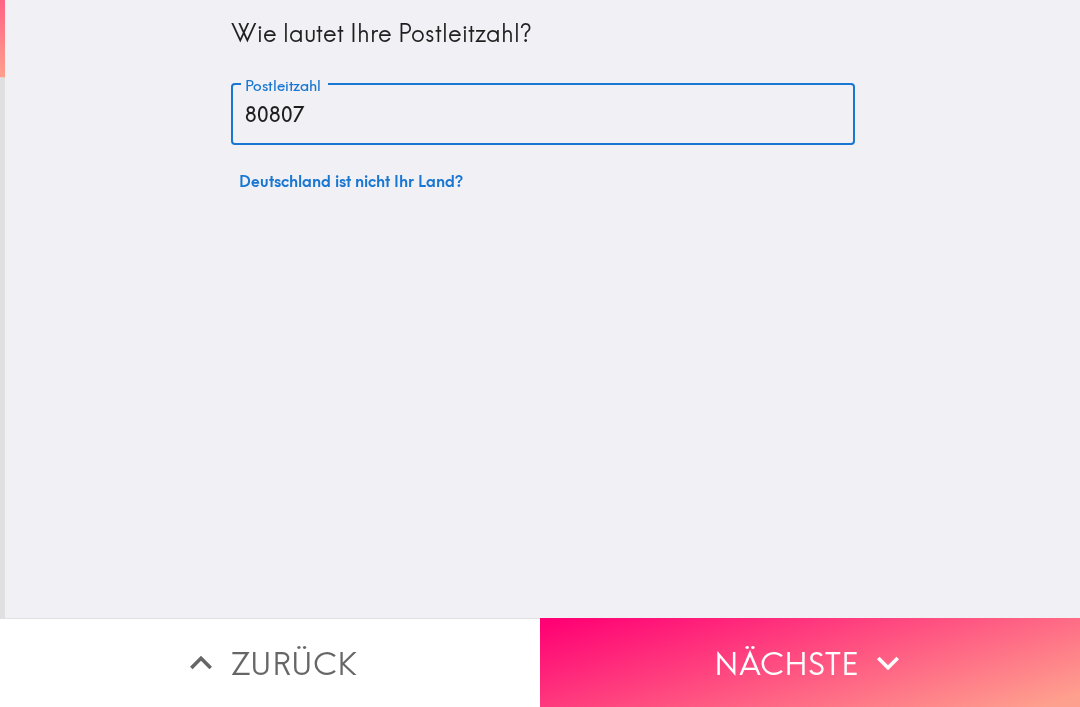 type on "80807" 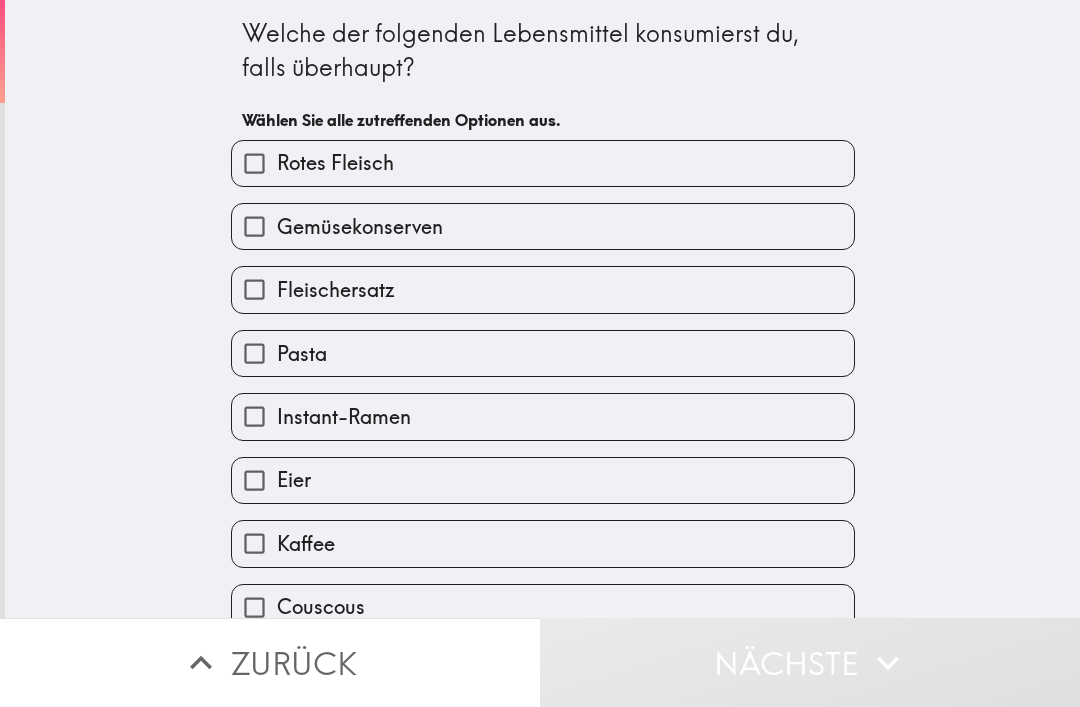 click on "Rotes Fleisch" at bounding box center (543, 163) 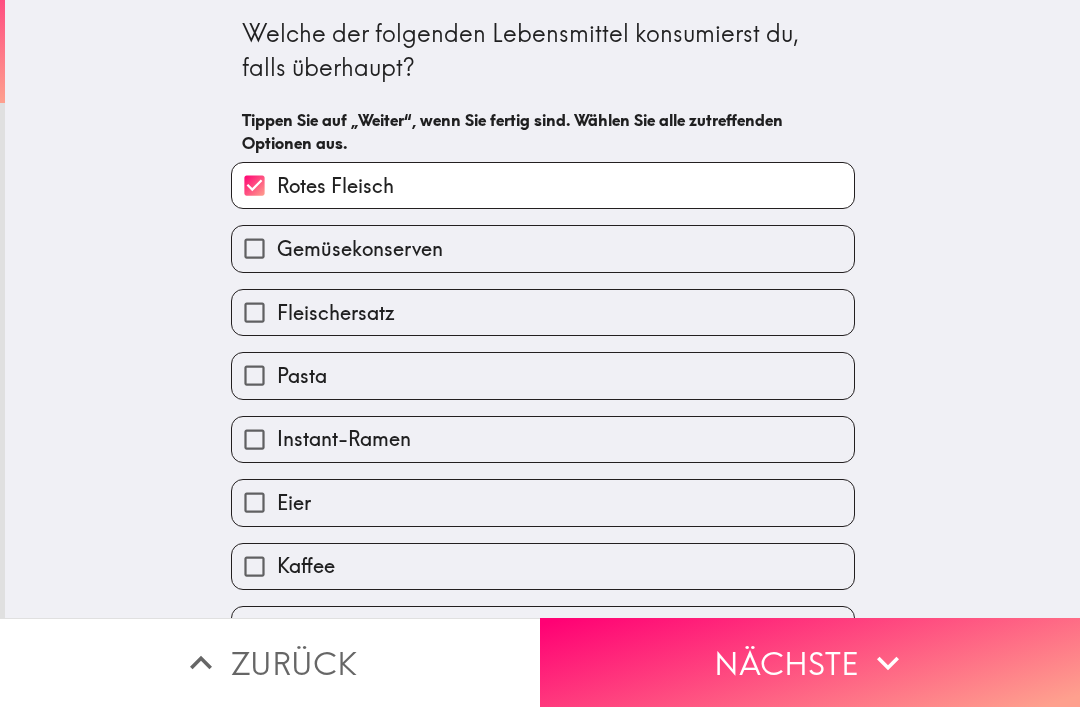 click on "Pasta" at bounding box center (543, 375) 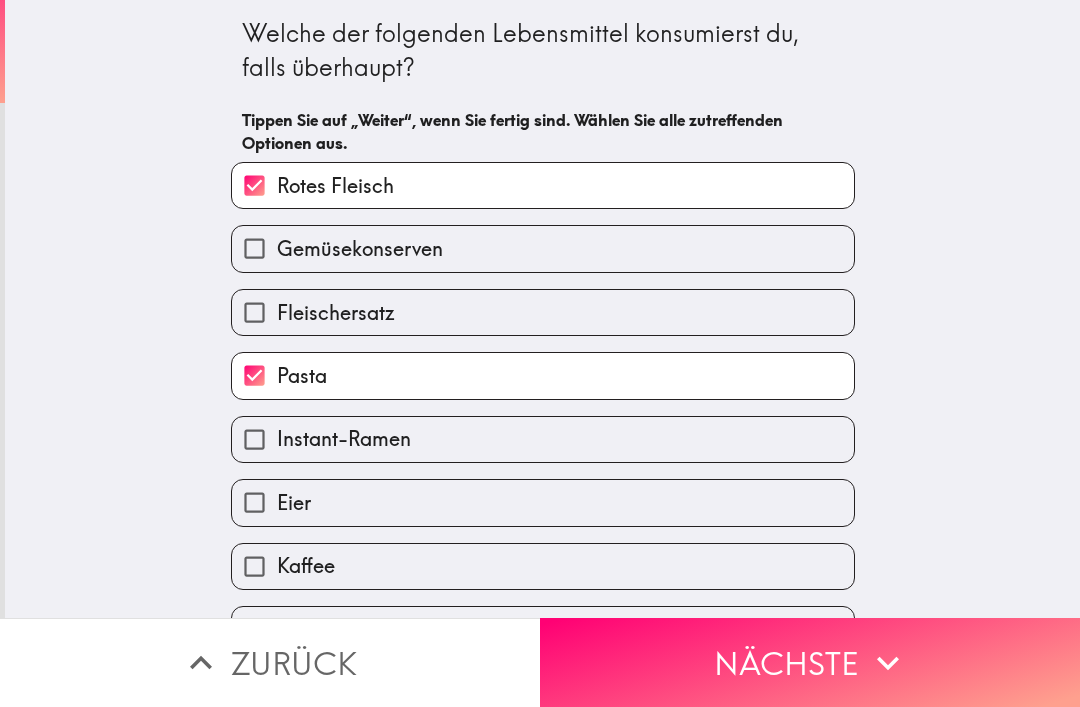 click on "Instant-Ramen" at bounding box center (543, 439) 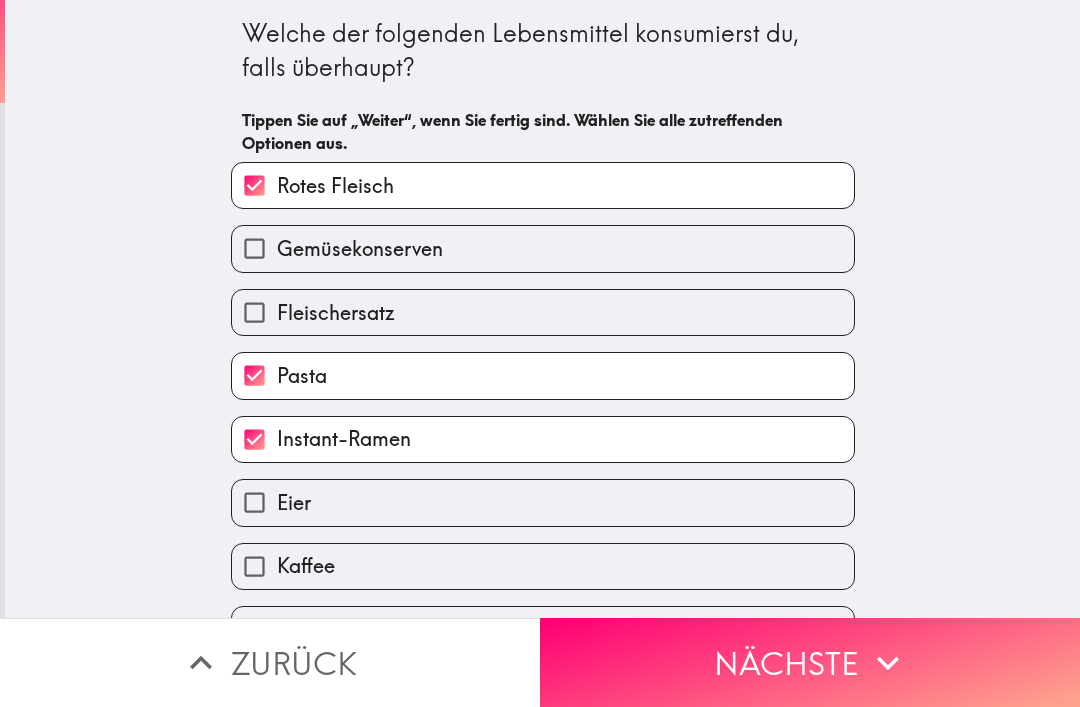click on "Eier" at bounding box center [543, 502] 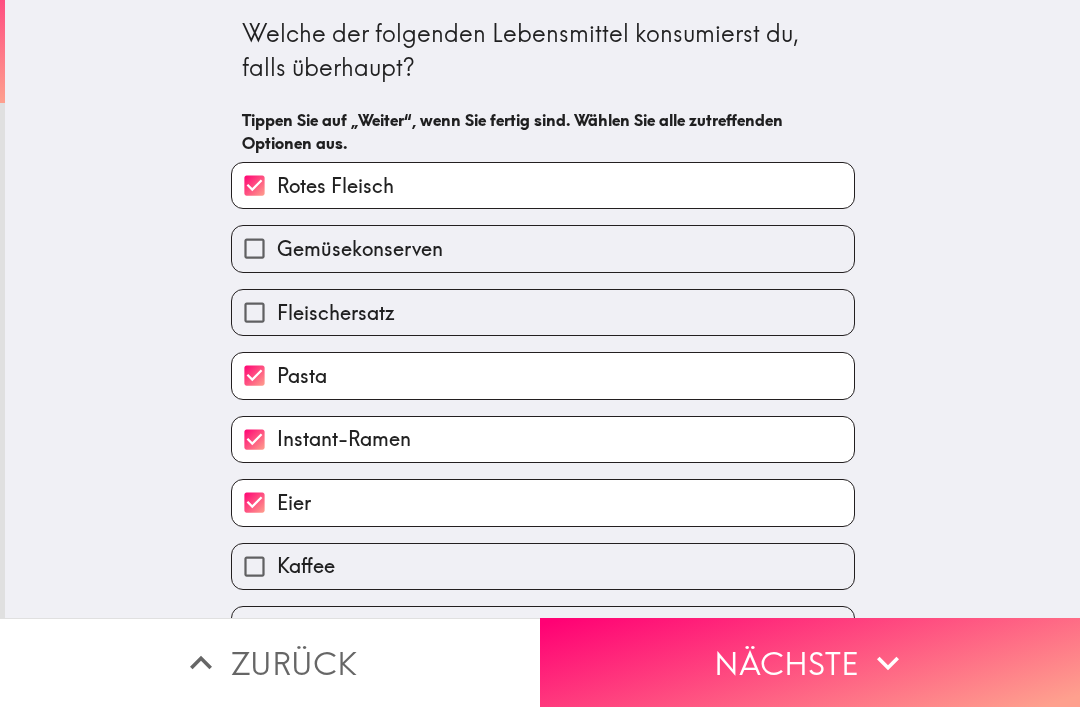 click on "Kaffee" at bounding box center (543, 566) 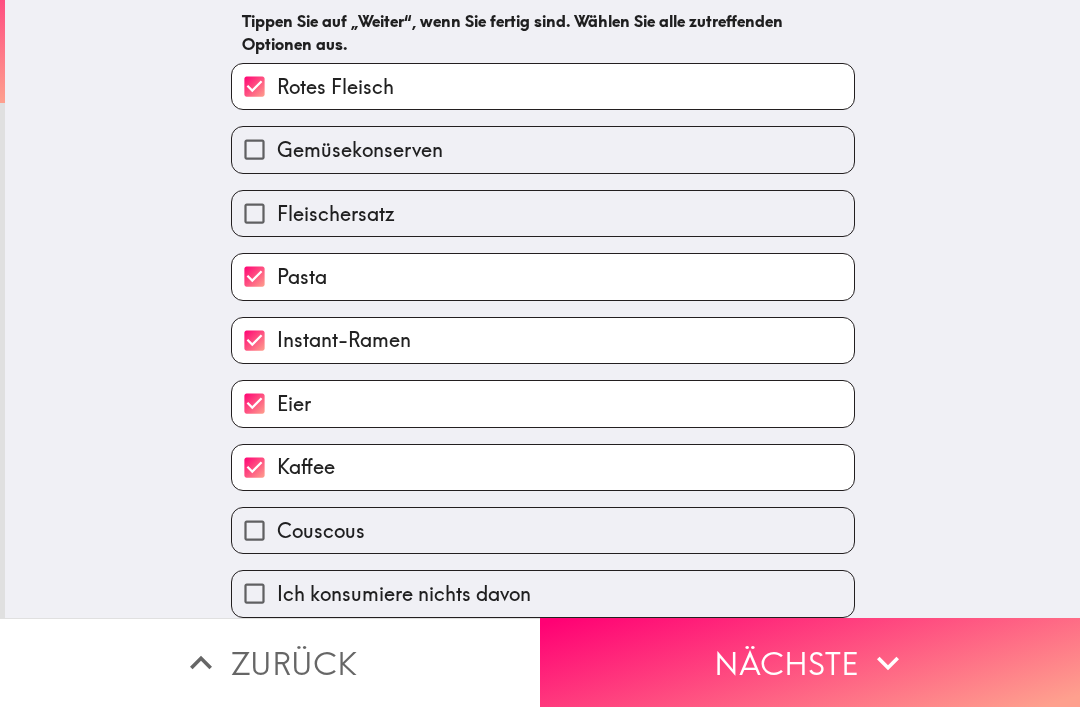 scroll, scrollTop: 106, scrollLeft: 0, axis: vertical 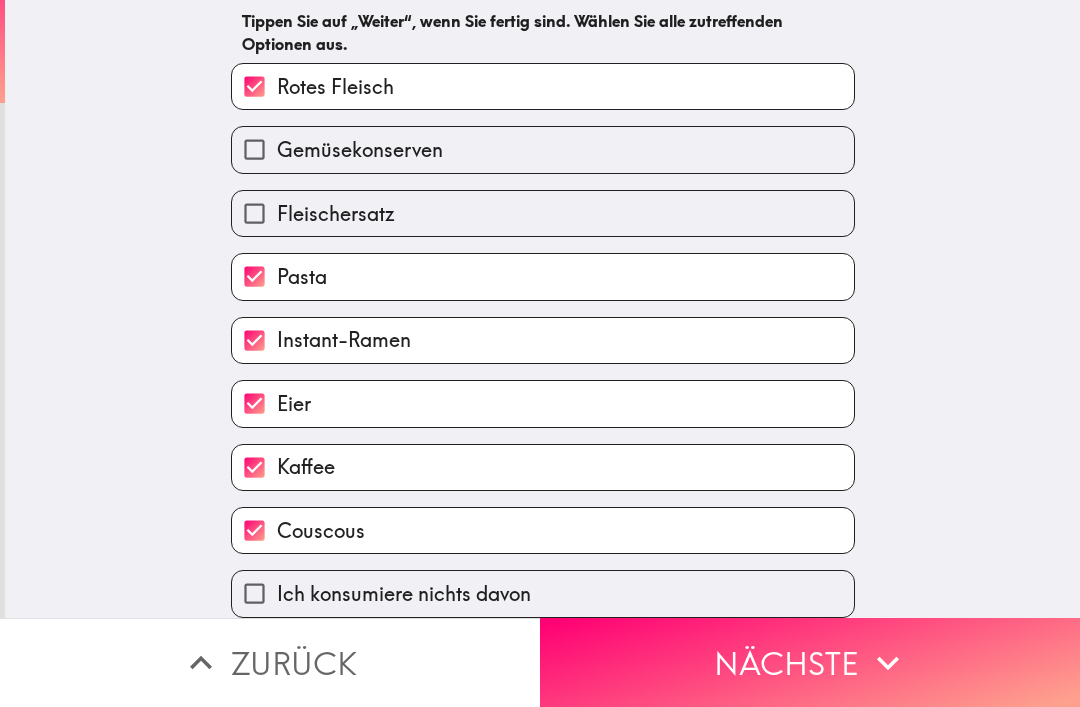 click on "Gemüsekonserven" at bounding box center [543, 149] 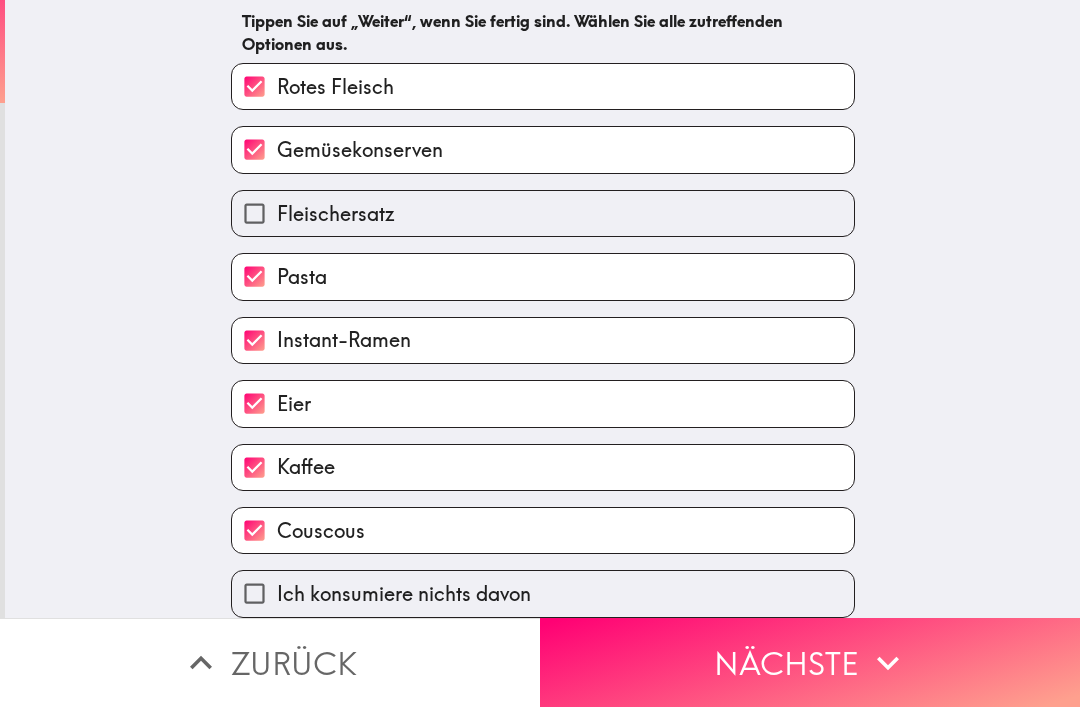 click on "Nächste" at bounding box center [810, 662] 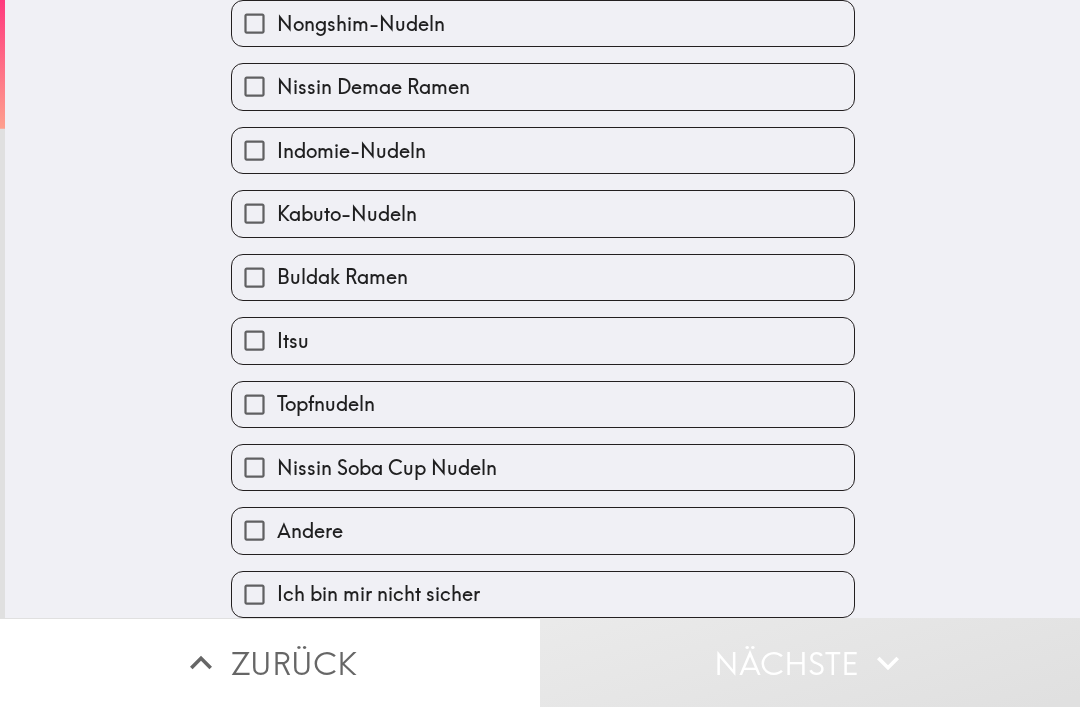 scroll, scrollTop: 0, scrollLeft: 0, axis: both 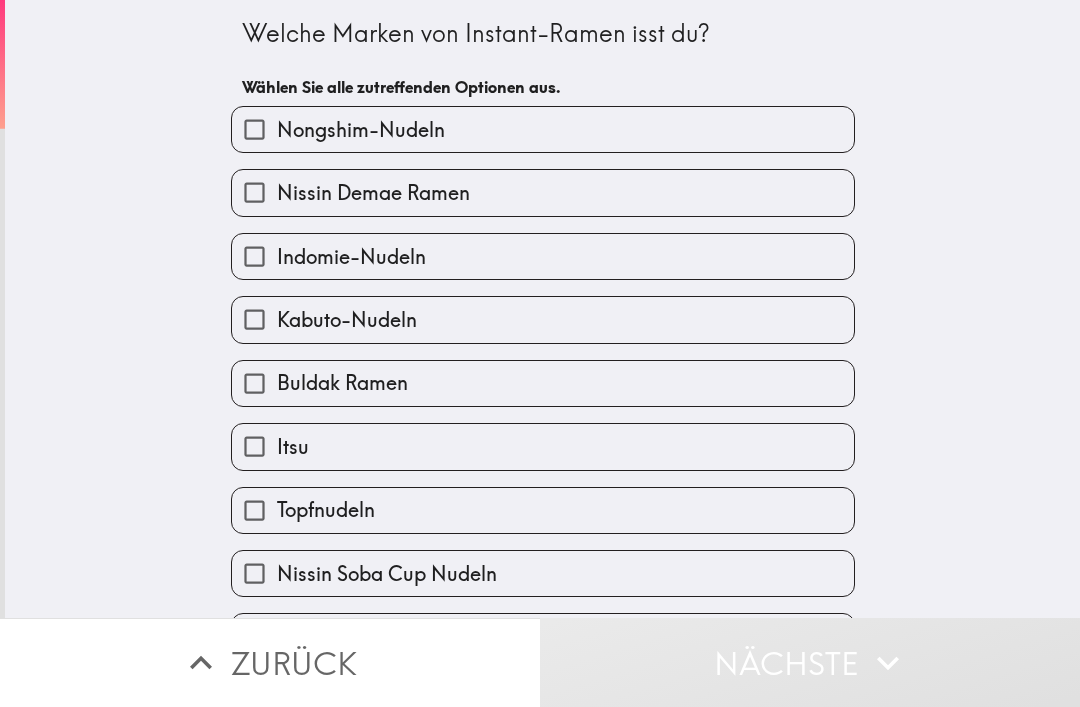 click on "Buldak Ramen" at bounding box center [543, 383] 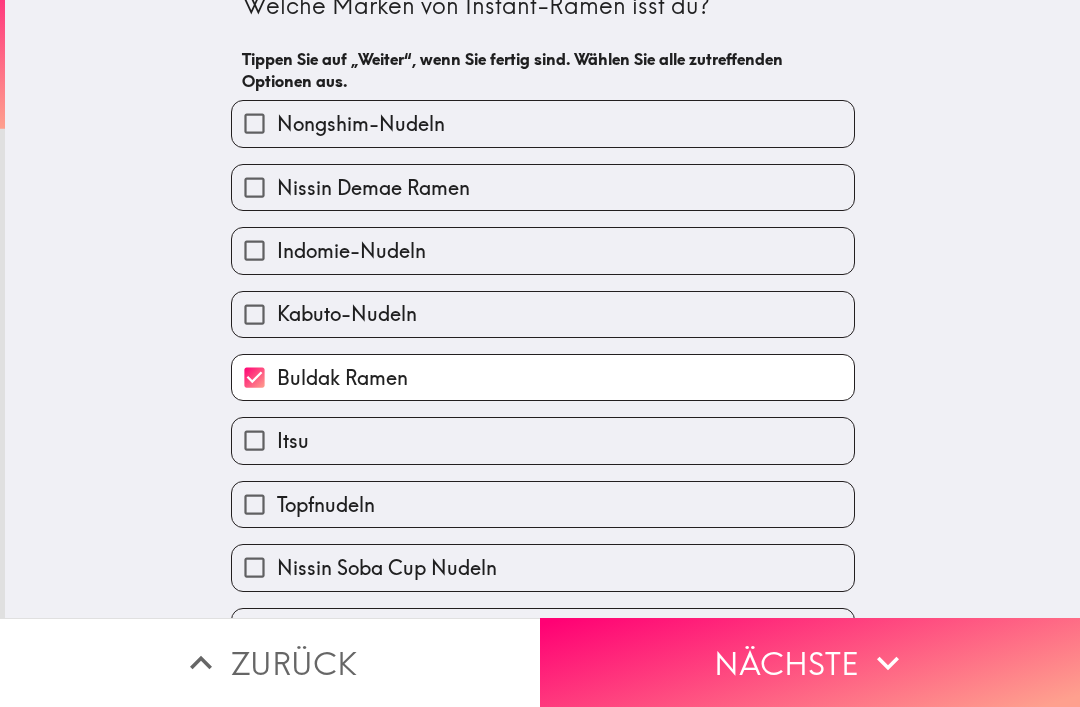 scroll, scrollTop: 26, scrollLeft: 0, axis: vertical 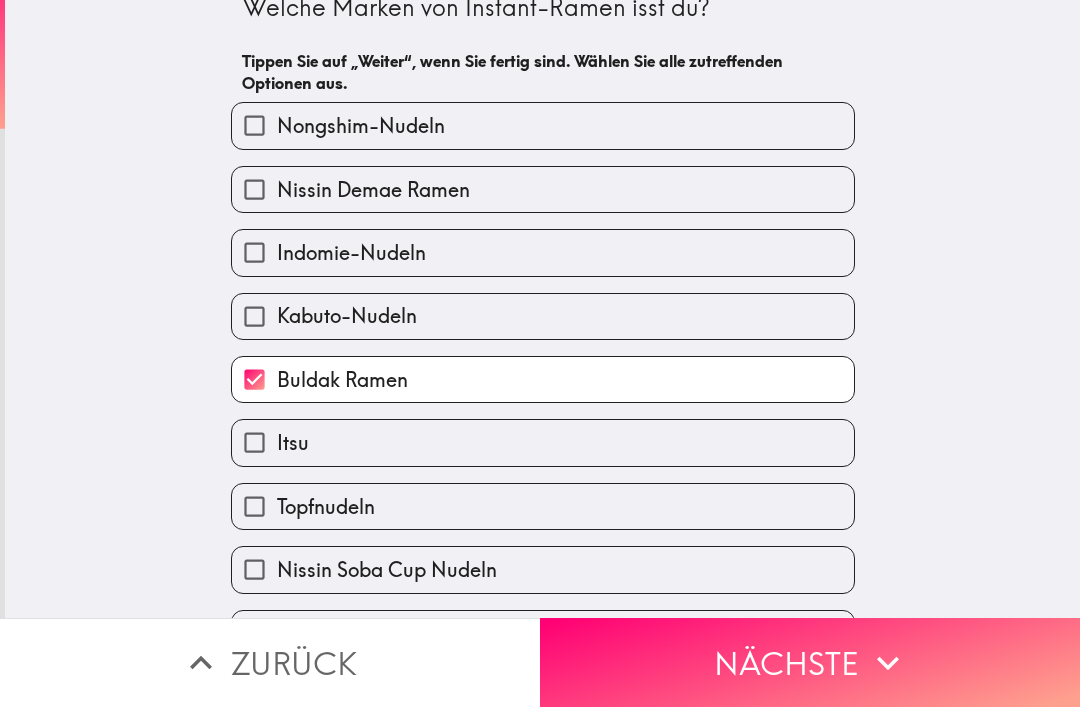click on "Topfnudeln" at bounding box center (543, 506) 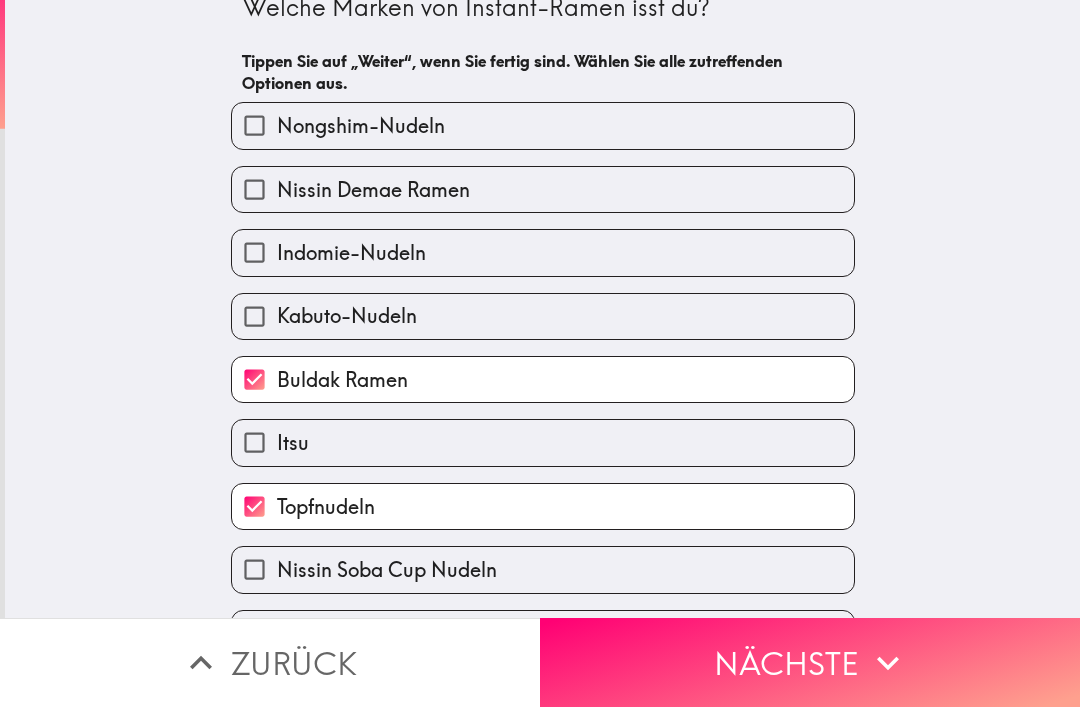 click on "Nächste" at bounding box center (810, 662) 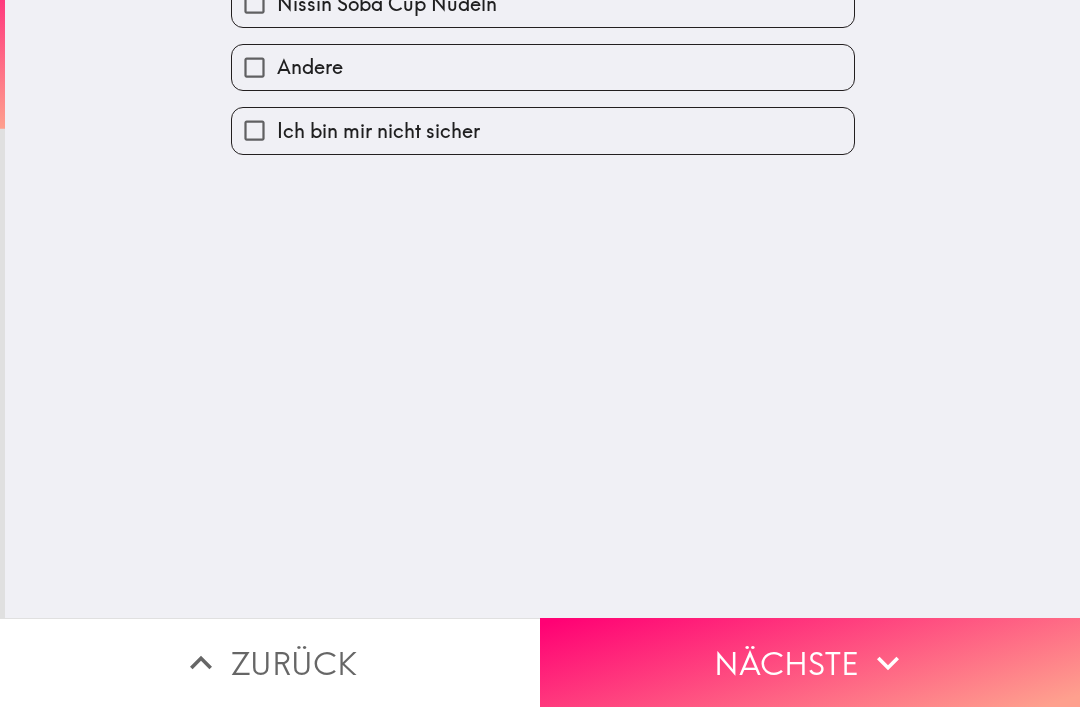 scroll, scrollTop: 0, scrollLeft: 0, axis: both 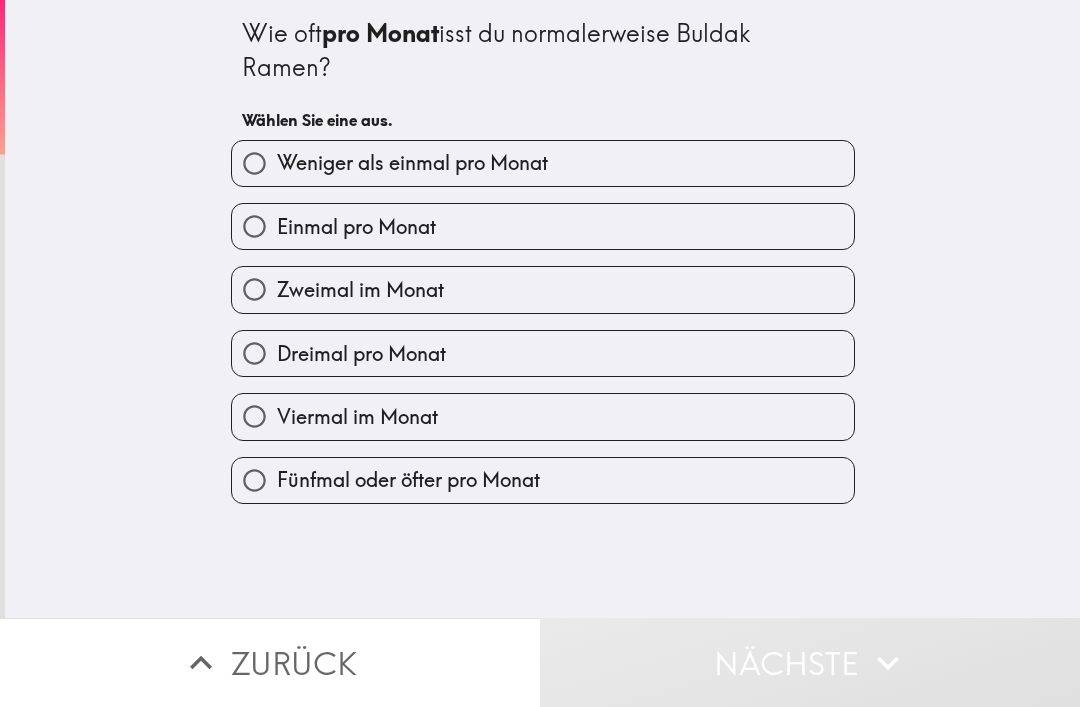 click on "Viermal im Monat" at bounding box center [543, 416] 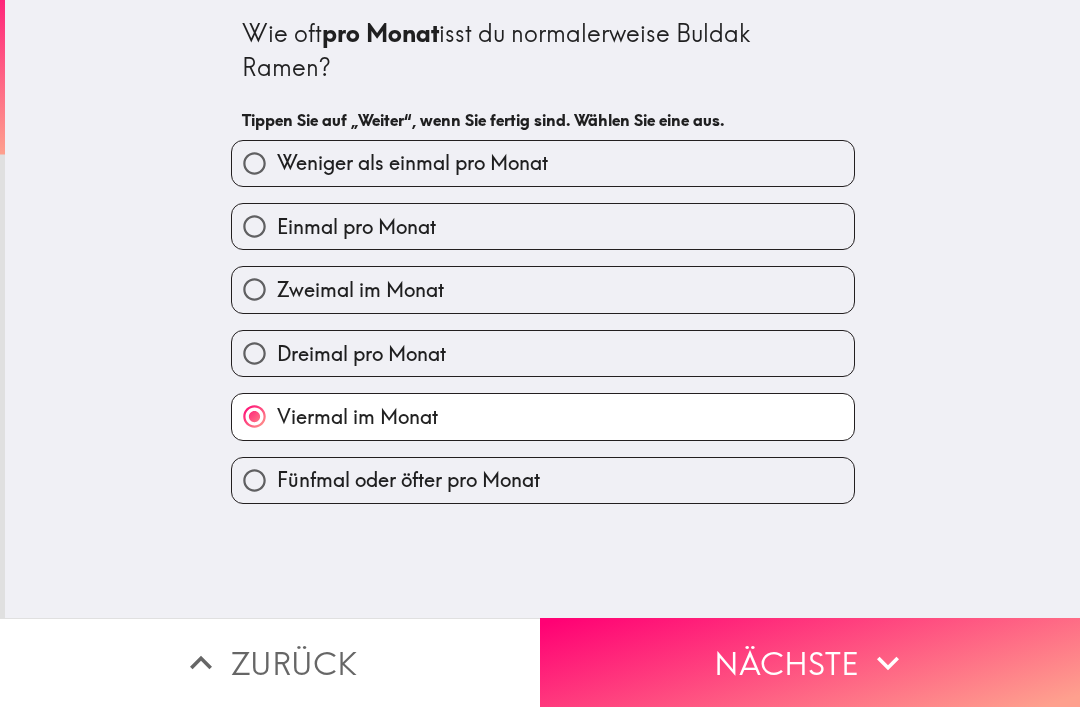 click on "Nächste" at bounding box center [810, 662] 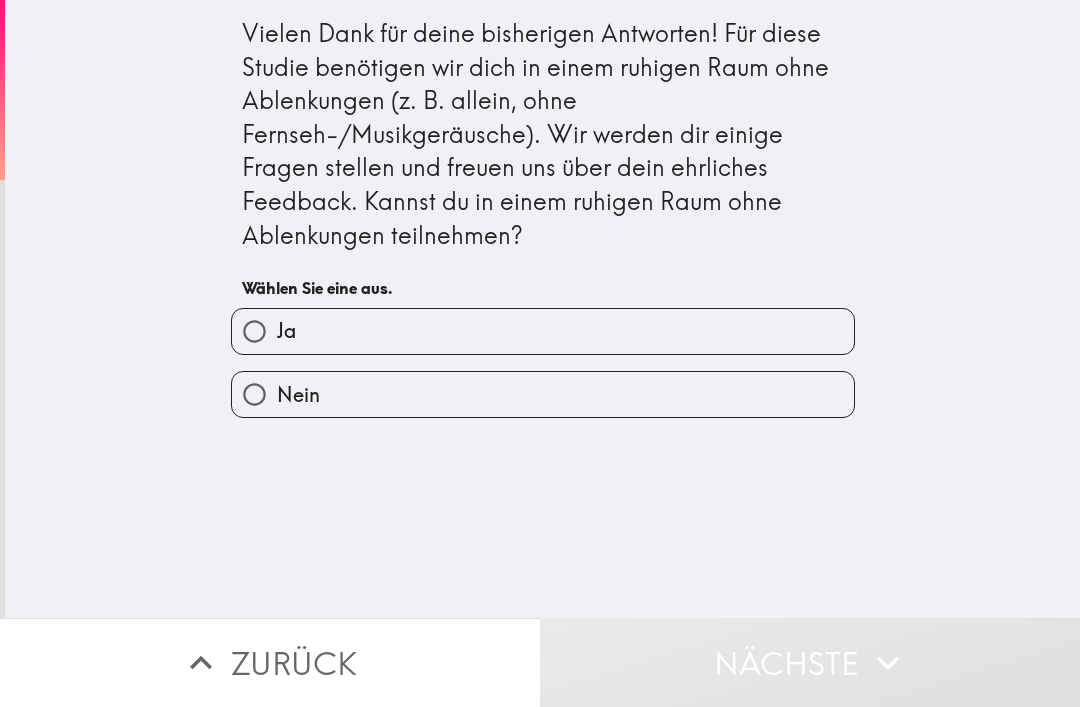 click on "Ja" at bounding box center [543, 331] 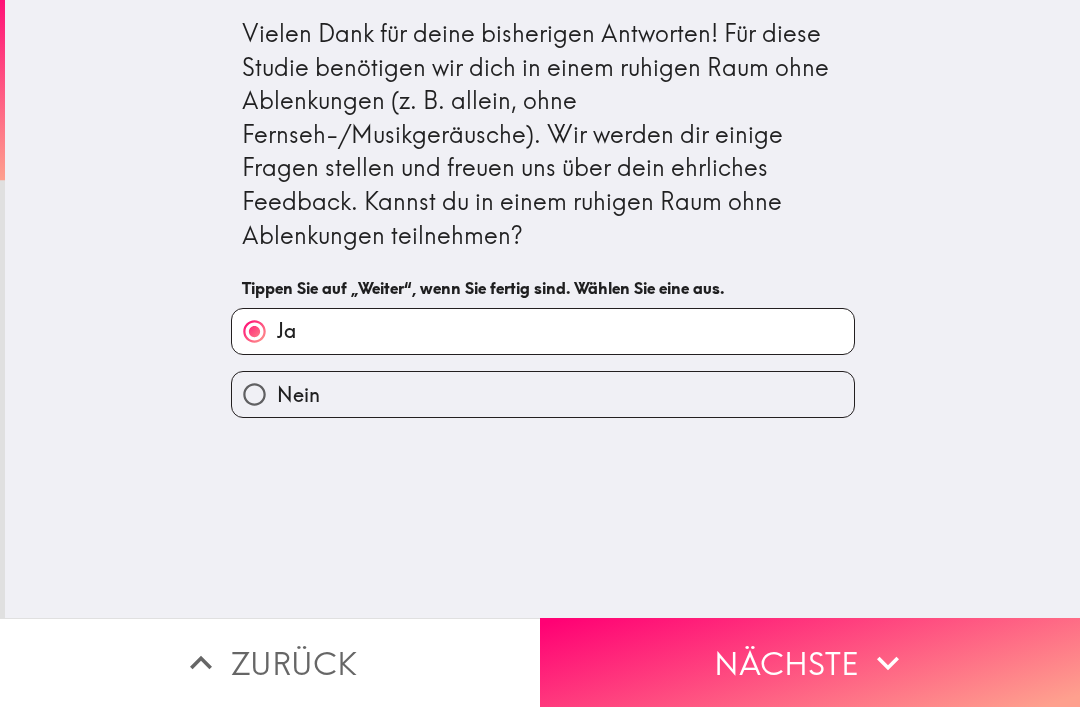 click on "Nächste" at bounding box center (810, 662) 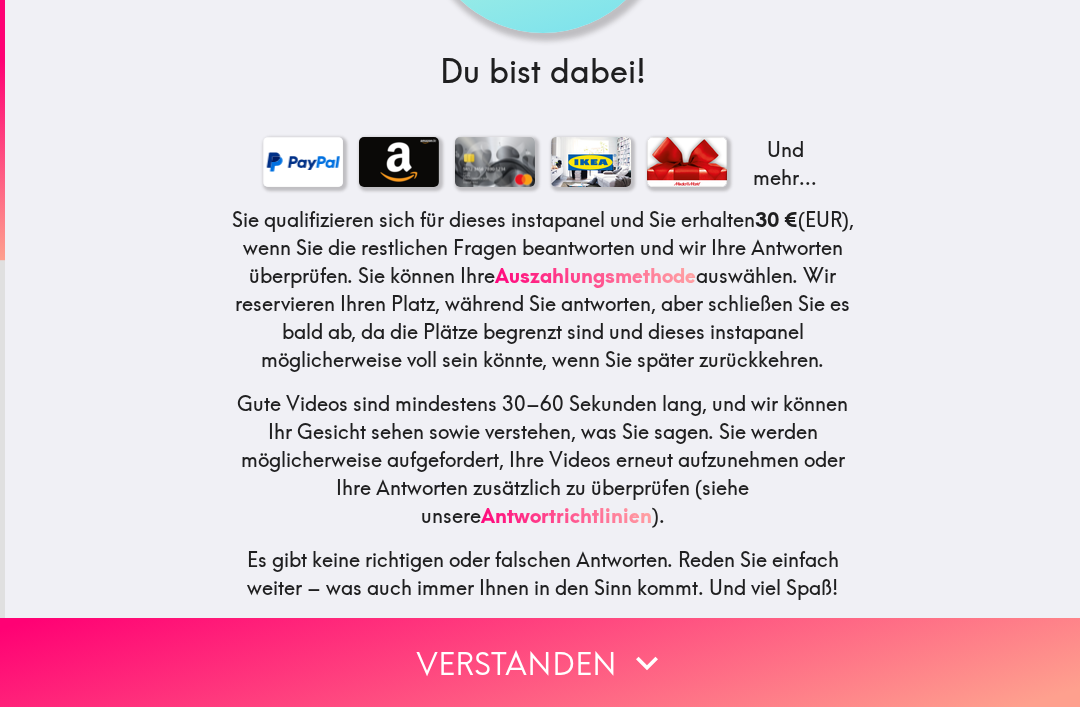 scroll, scrollTop: 266, scrollLeft: 0, axis: vertical 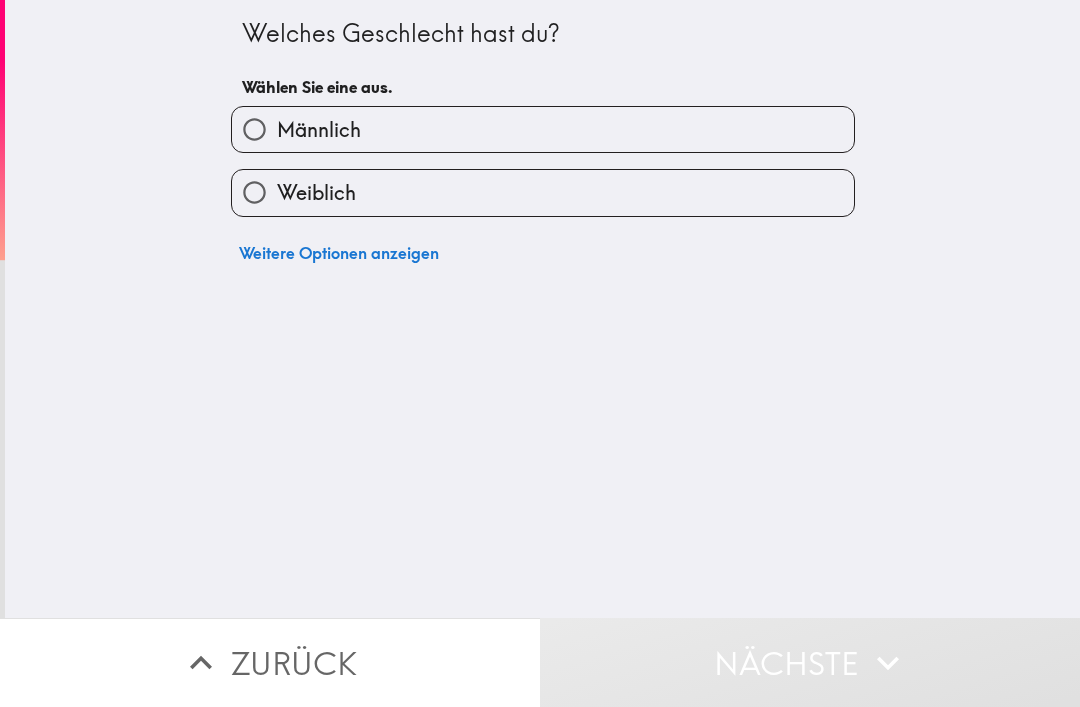 click on "Weiblich" at bounding box center (543, 192) 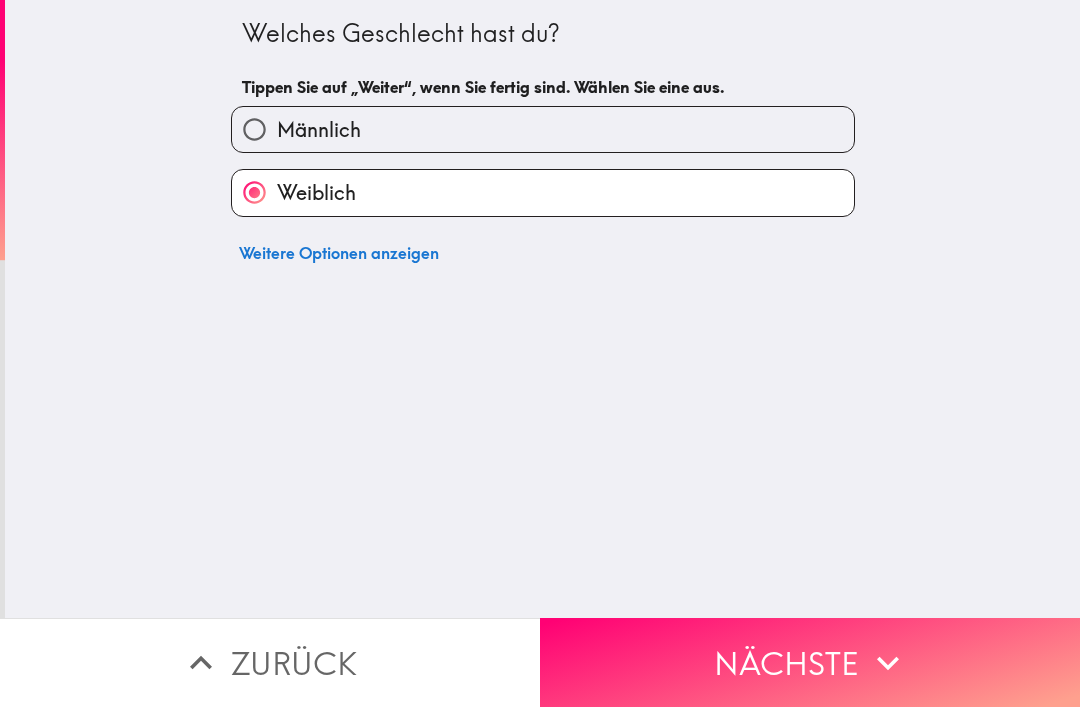 click on "Nächste" at bounding box center [810, 662] 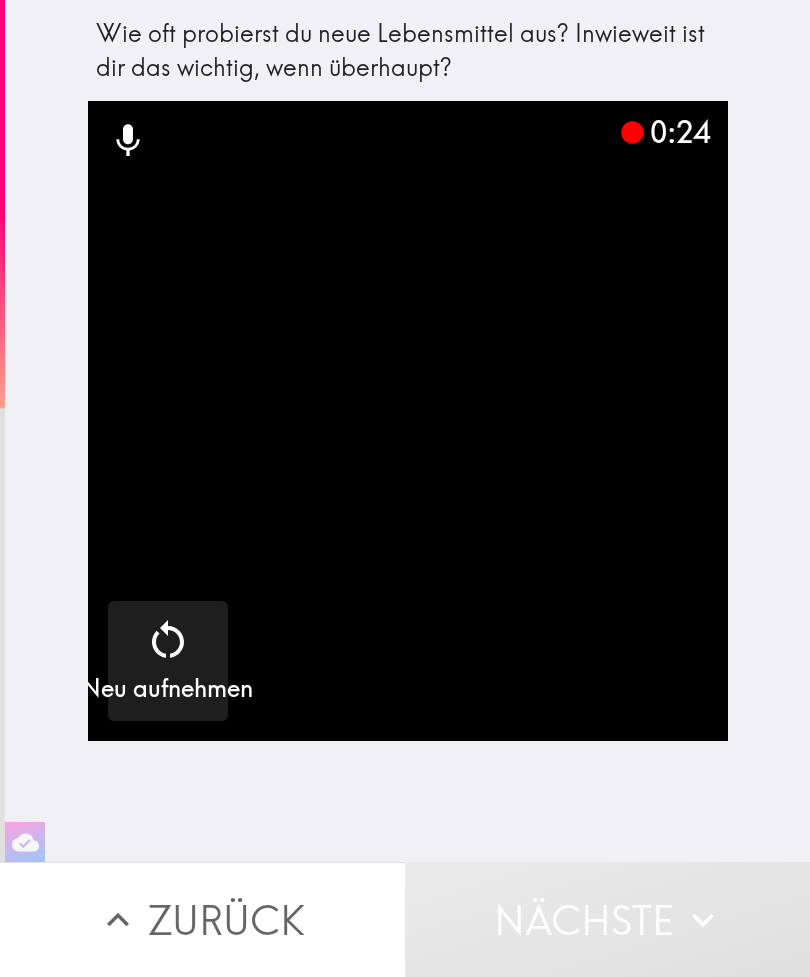 click 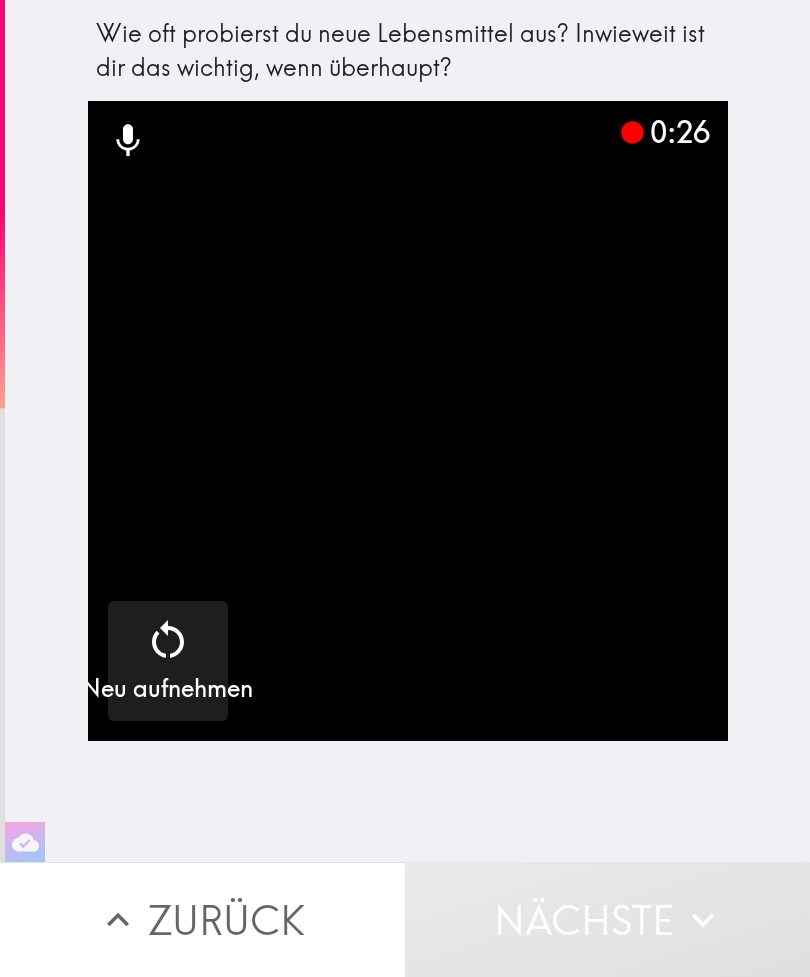 click on "Nächste" at bounding box center [607, 919] 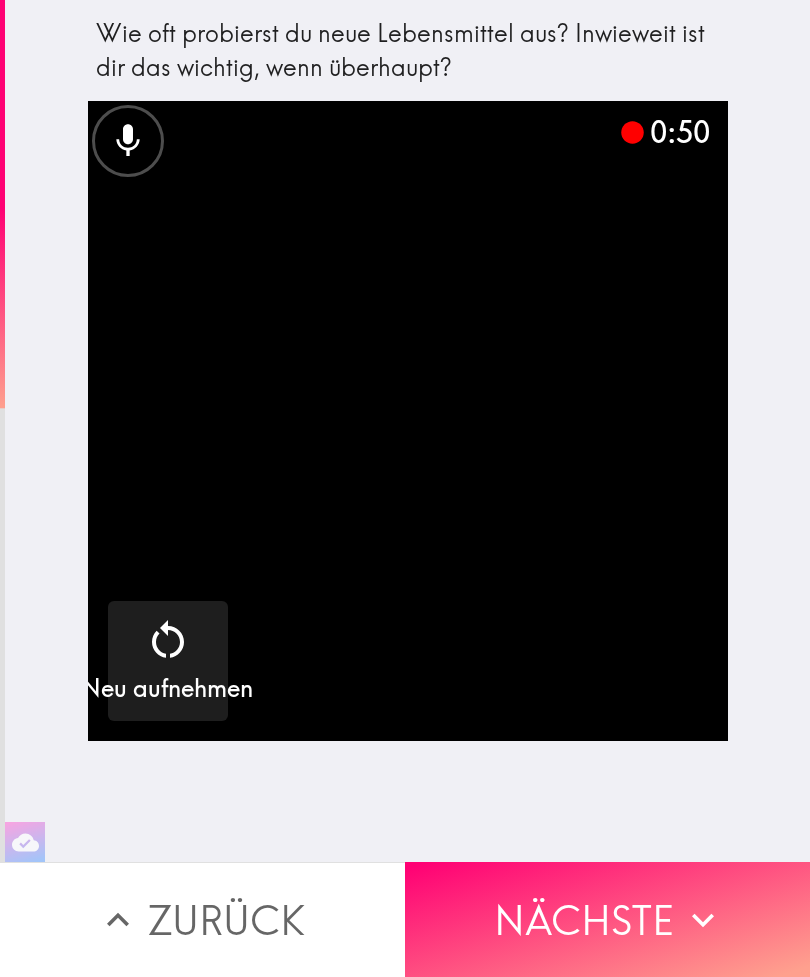 click on "Nächste" at bounding box center (607, 919) 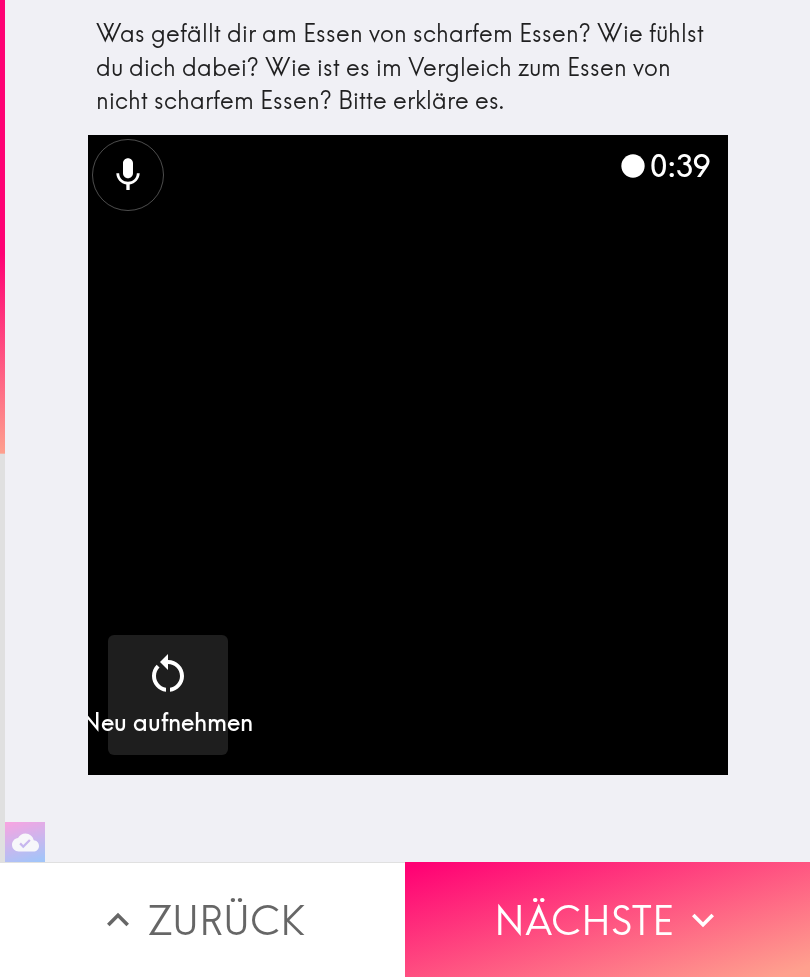 click on "Nächste" at bounding box center [607, 919] 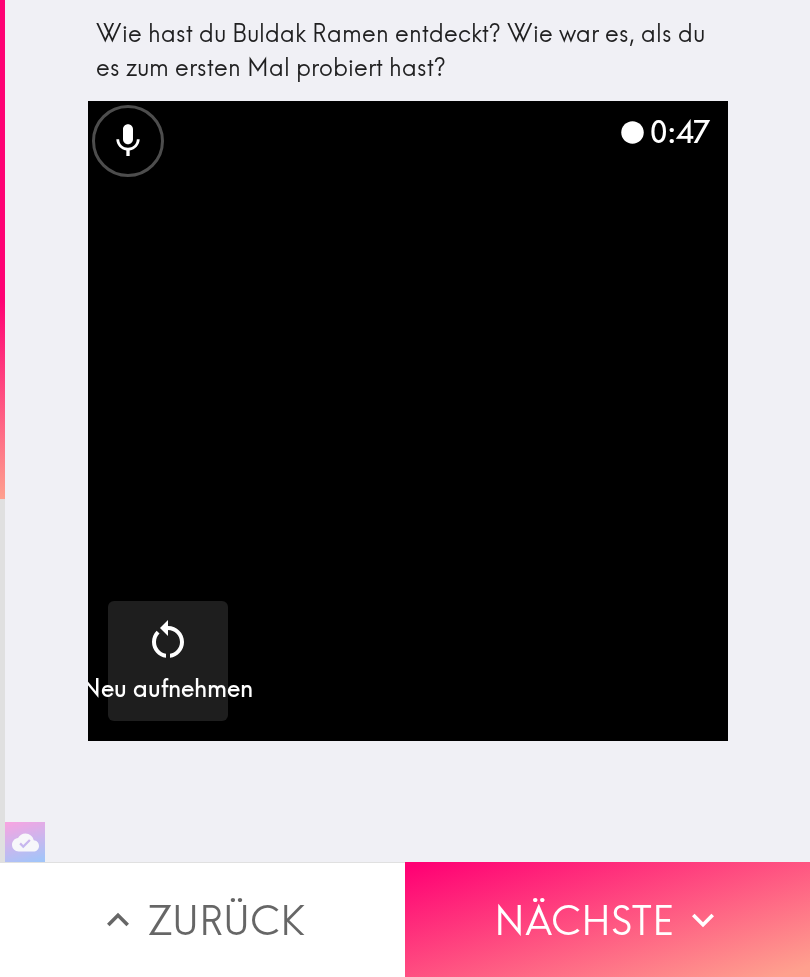 click on "Nächste" at bounding box center (607, 919) 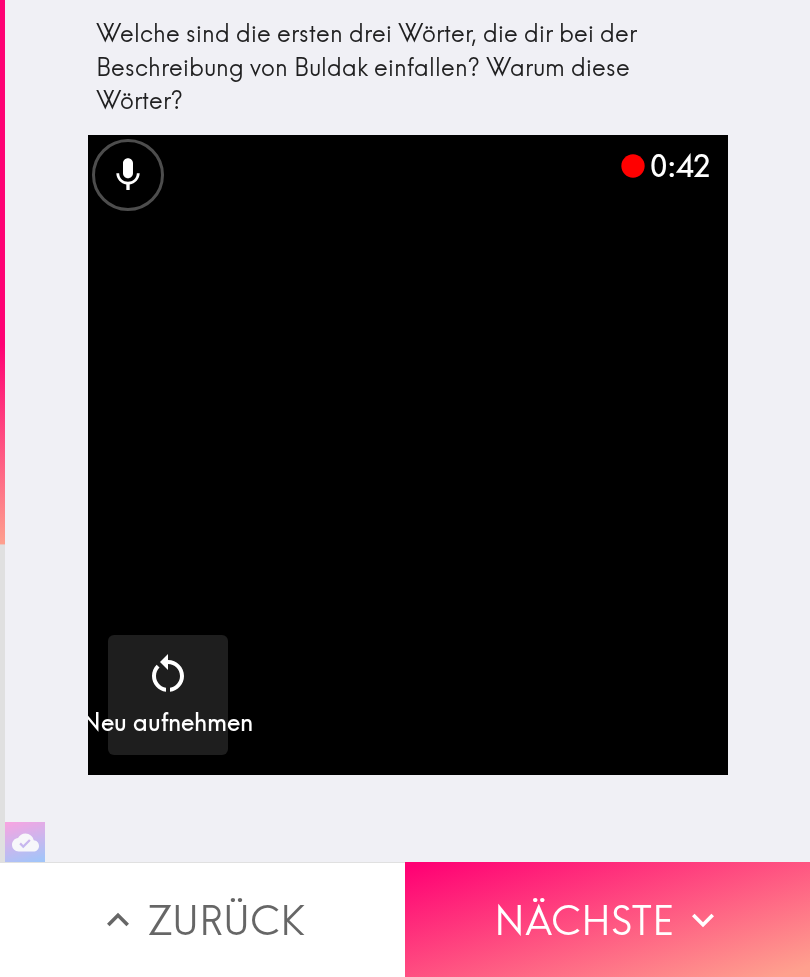 click on "Nächste" at bounding box center (607, 919) 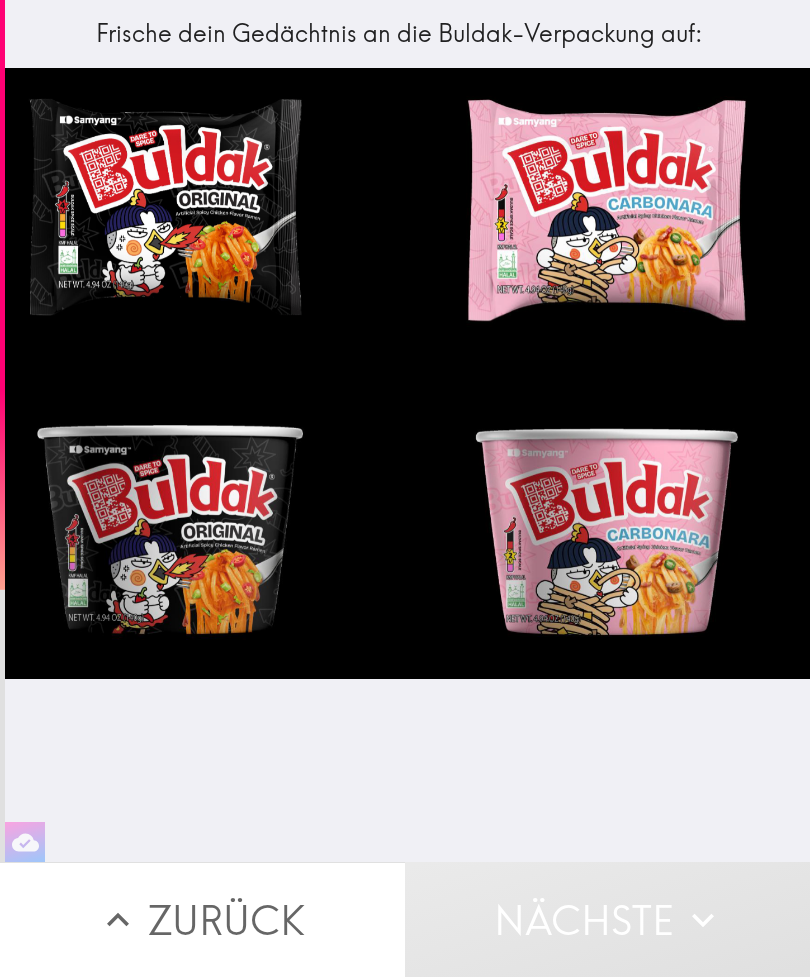 click at bounding box center (407, 374) 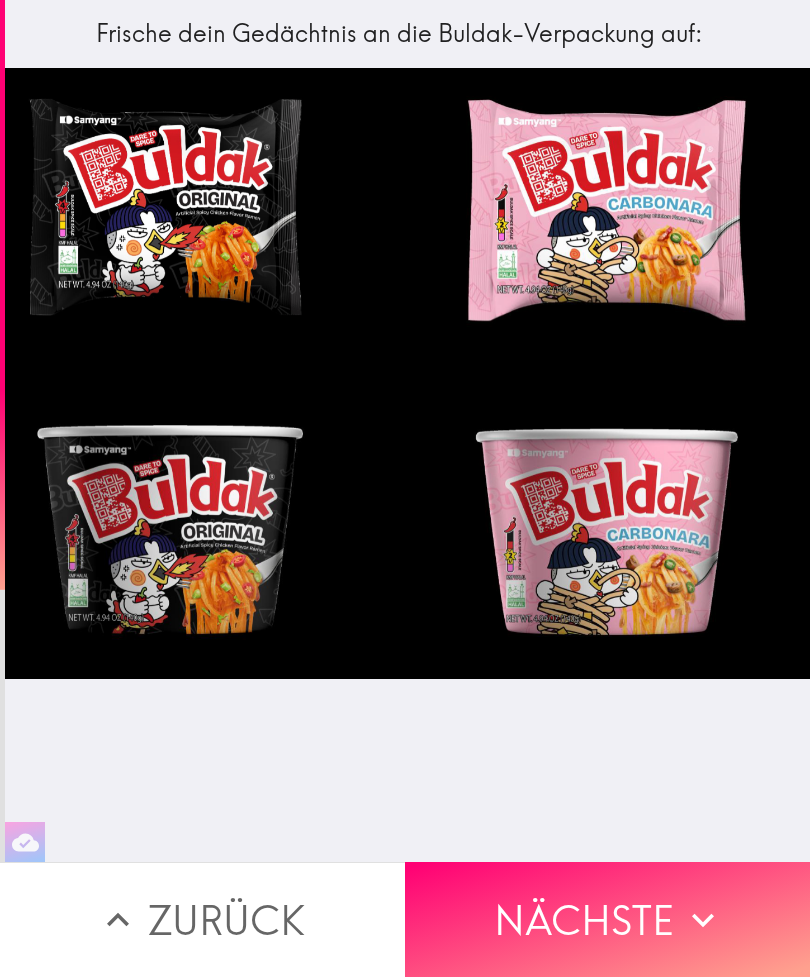 click on "Nächste" at bounding box center (607, 919) 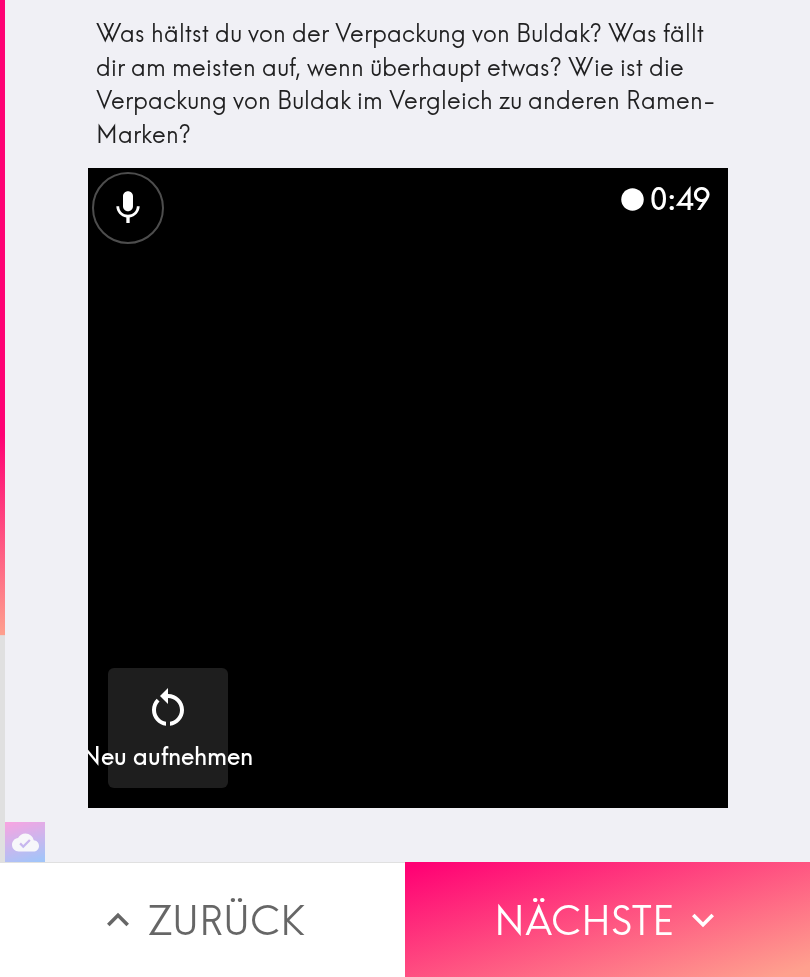 click on "Nächste" at bounding box center (607, 919) 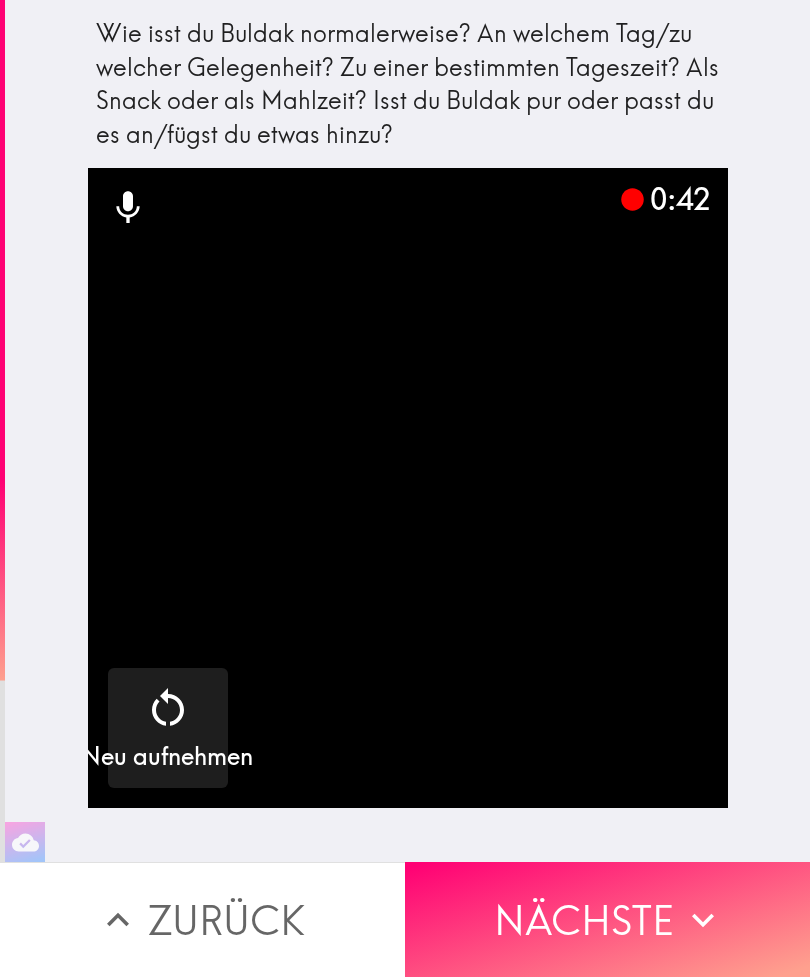 click on "Nächste" at bounding box center [607, 919] 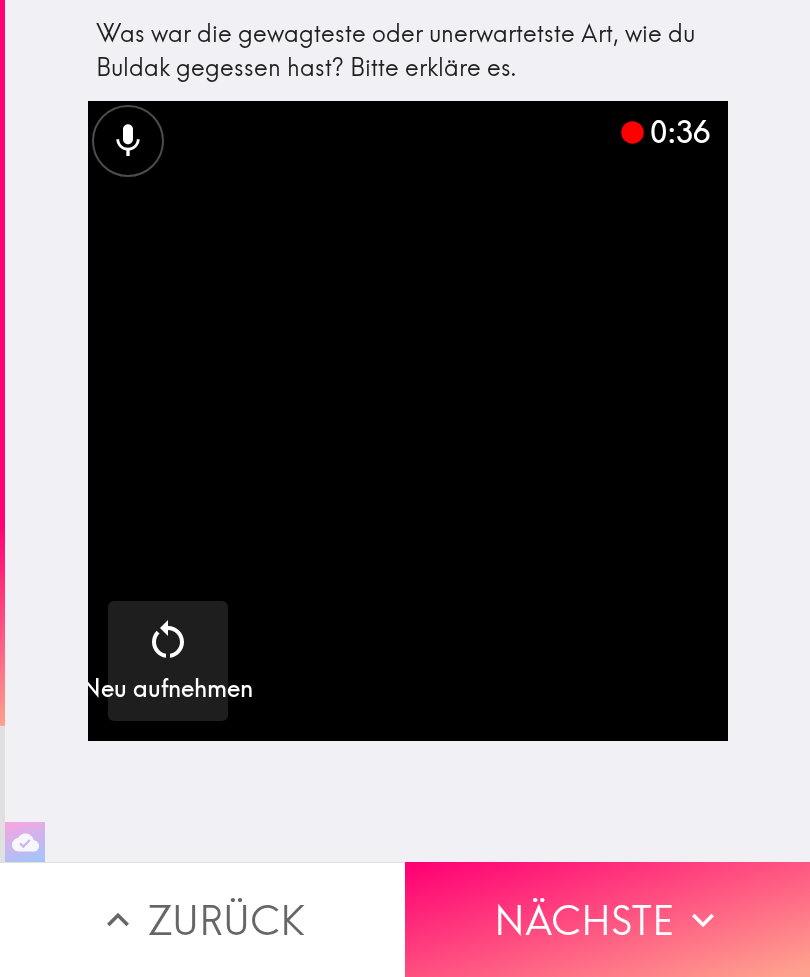 click on "Nächste" at bounding box center [607, 919] 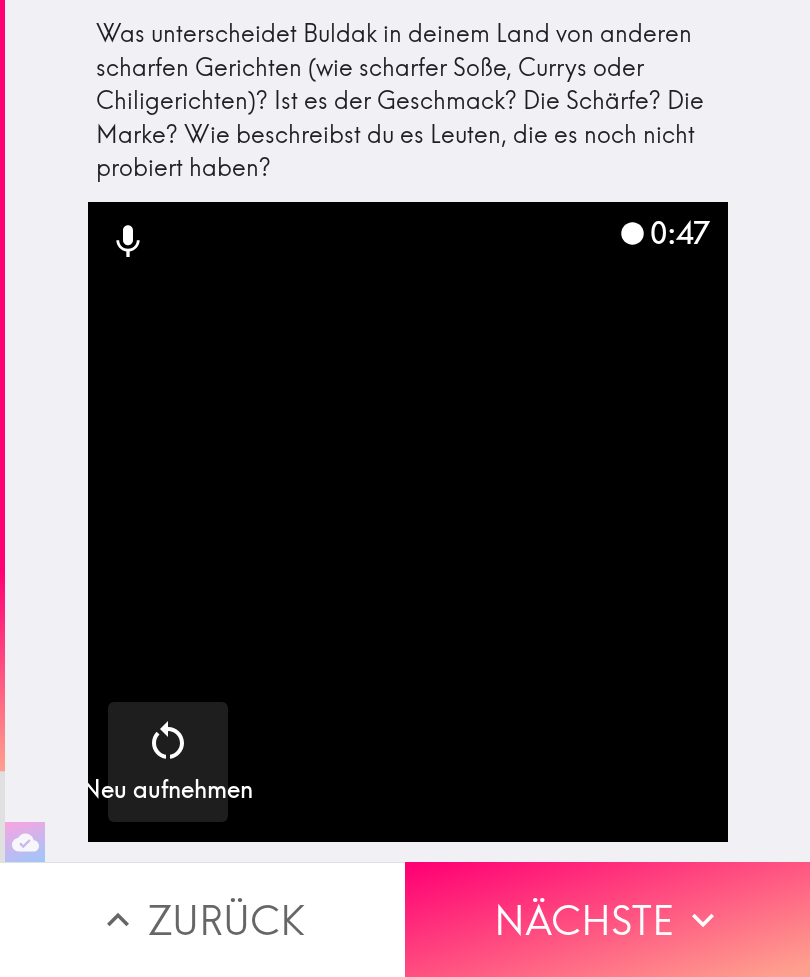 click on "Nächste" at bounding box center (607, 919) 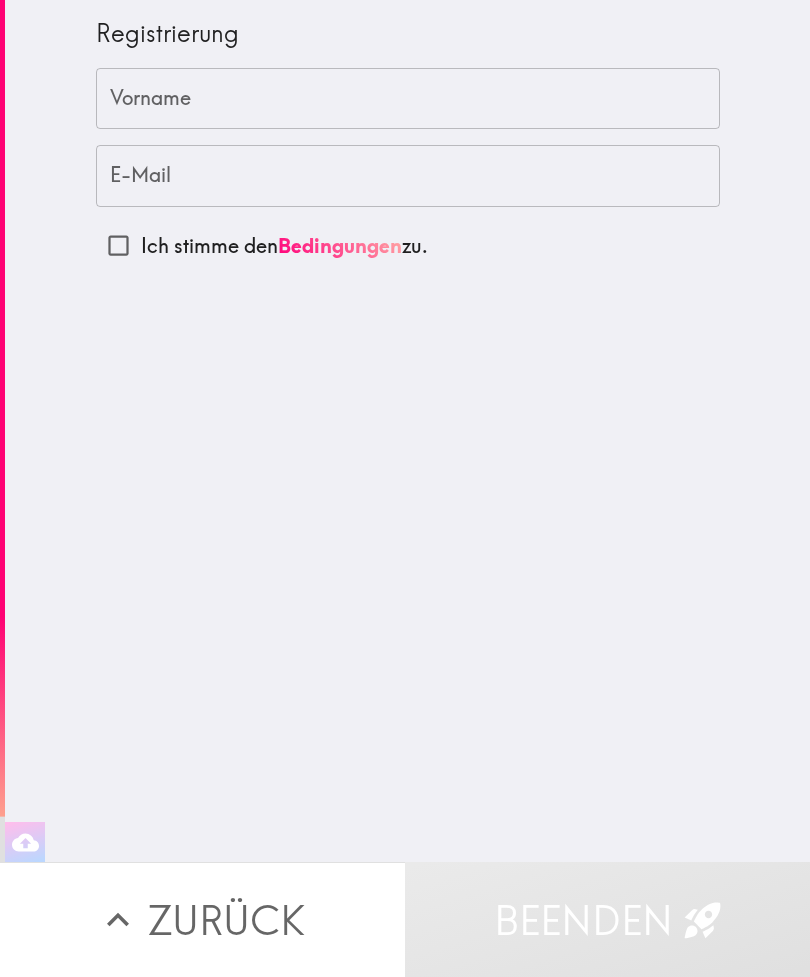 click on "Vorname" at bounding box center [408, 99] 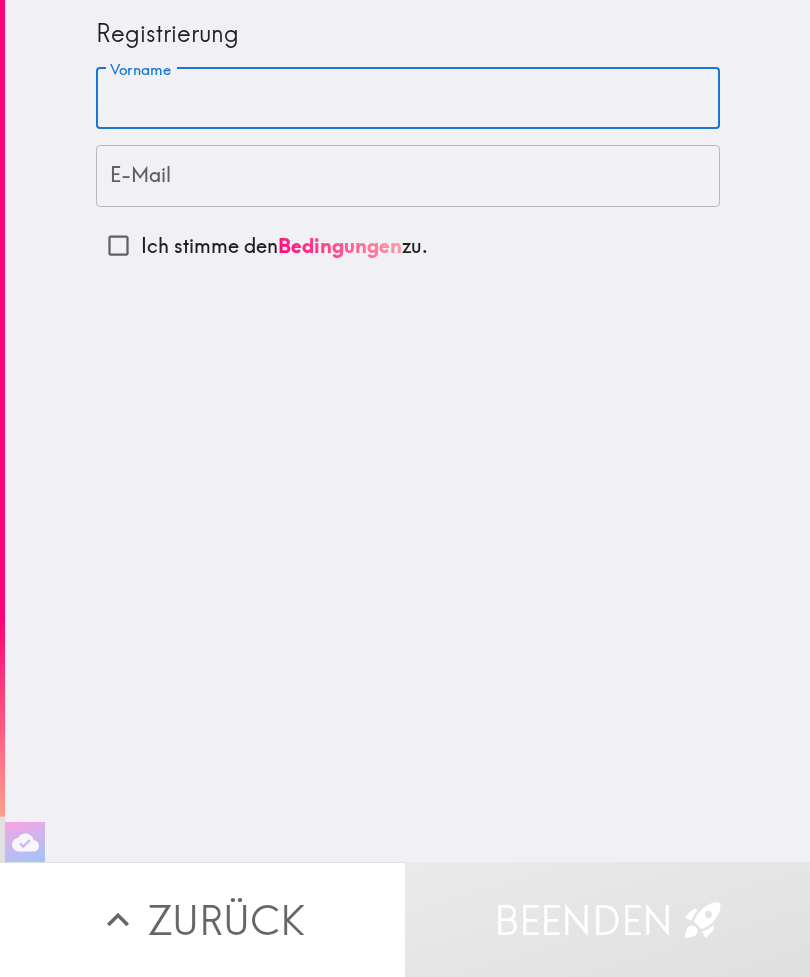 click on "Vorname" at bounding box center [408, 99] 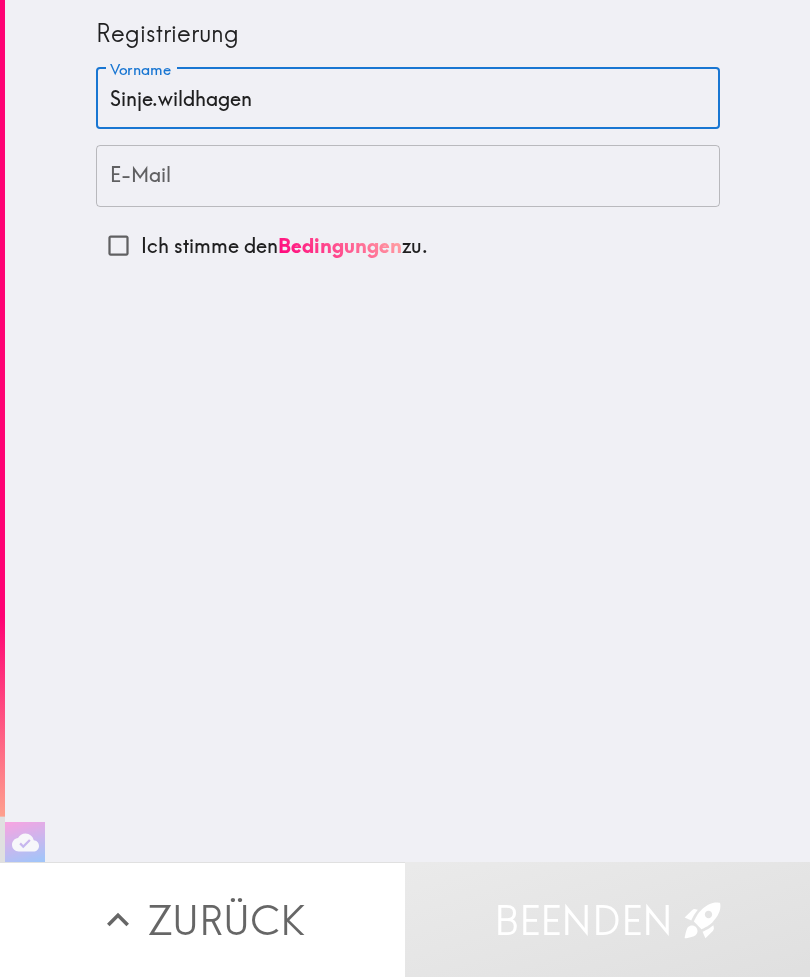 type on "Sinje.wildhagen" 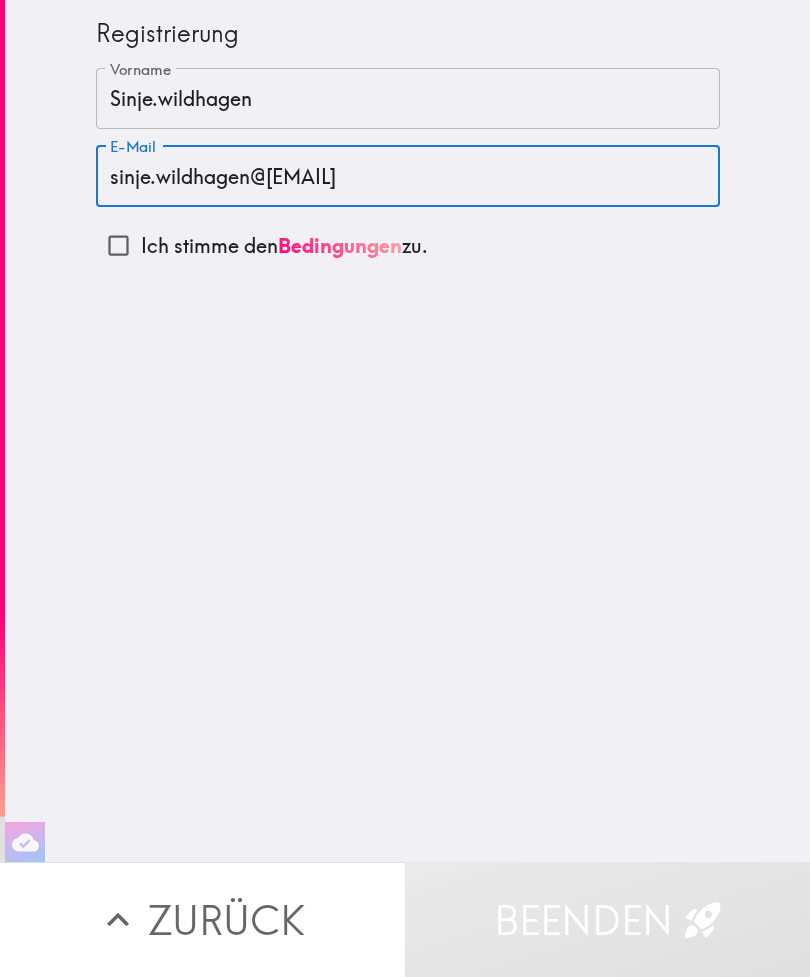 type on "sinje.wildhagen@[EMAIL]" 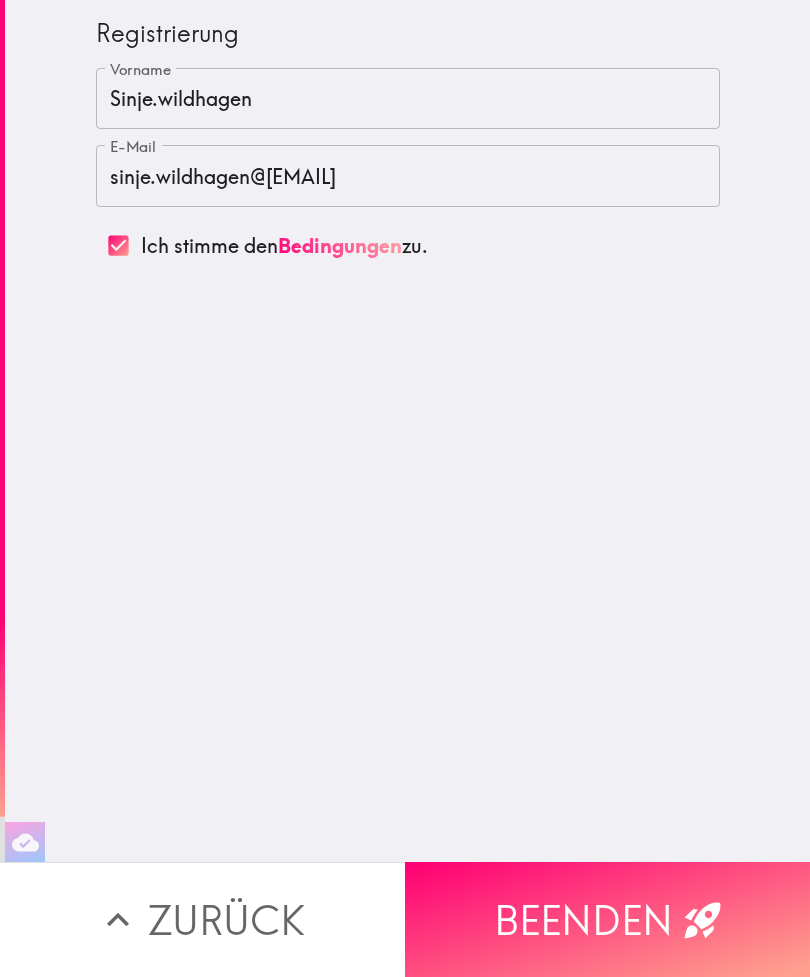 click on "Beenden" at bounding box center [607, 919] 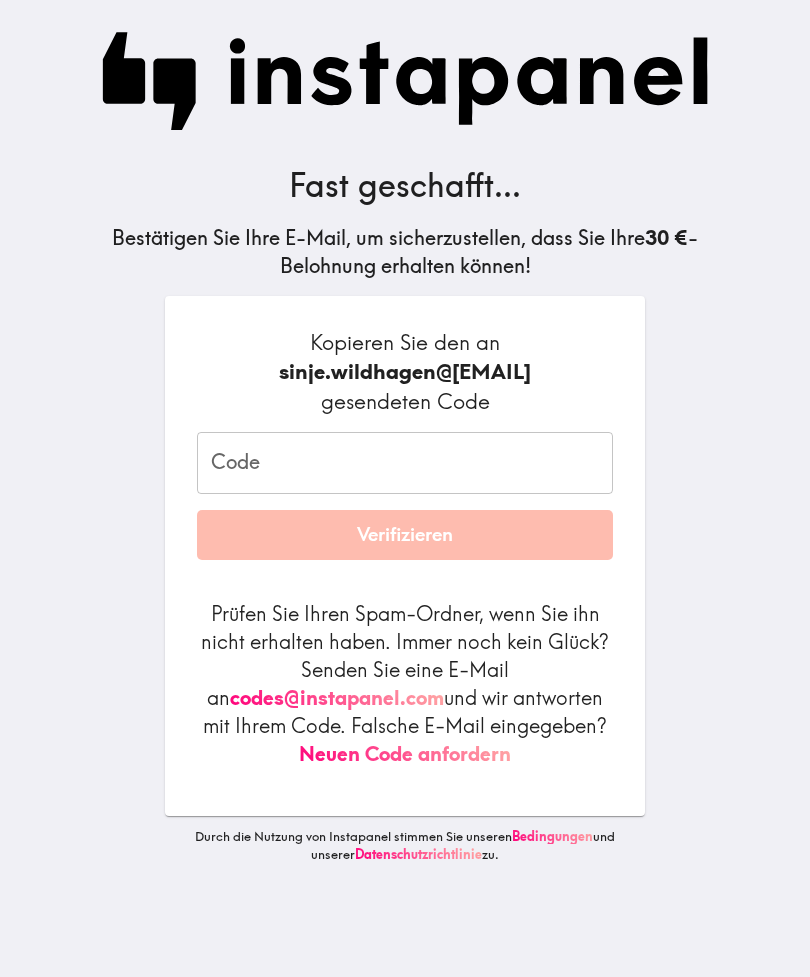 click on "Code" at bounding box center (405, 463) 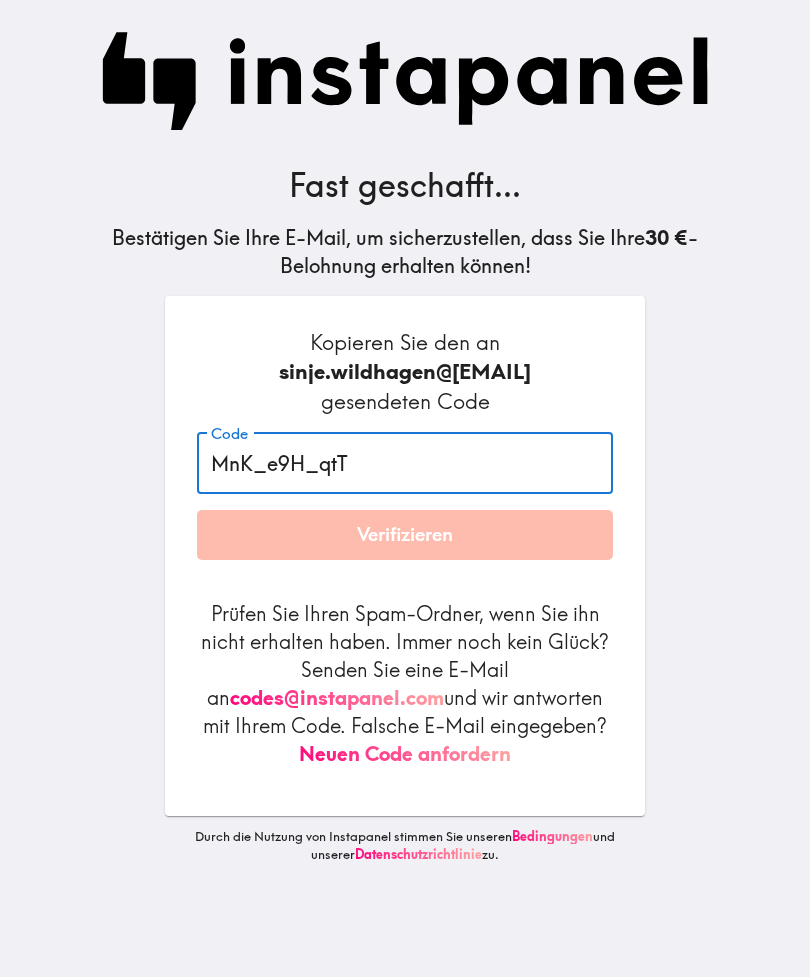 type on "MnK_e9H_qtT" 